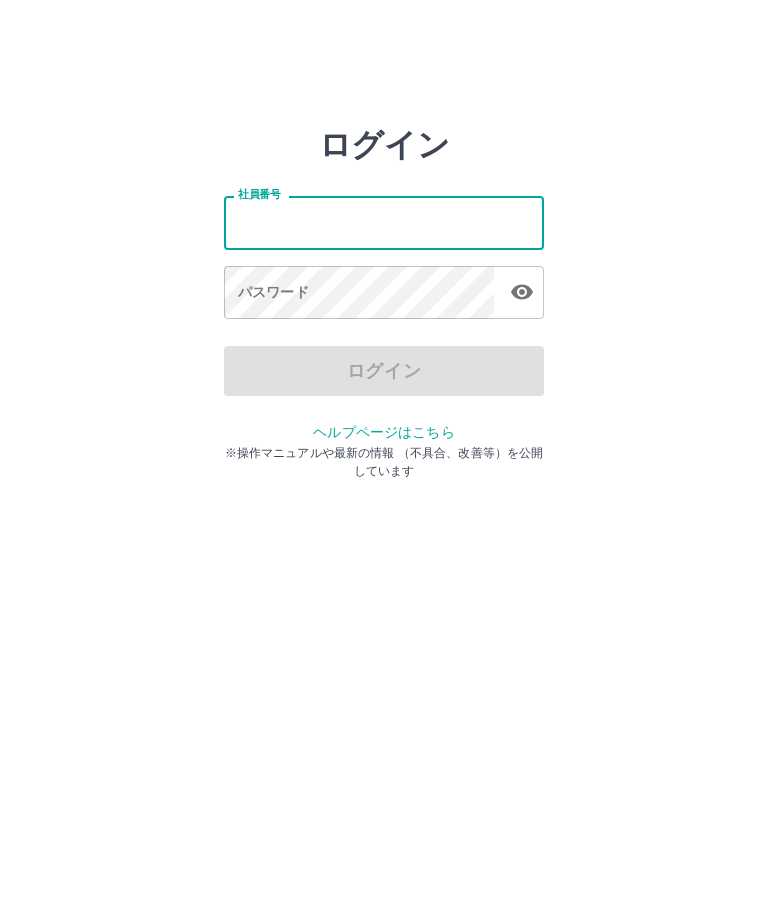 scroll, scrollTop: 0, scrollLeft: 0, axis: both 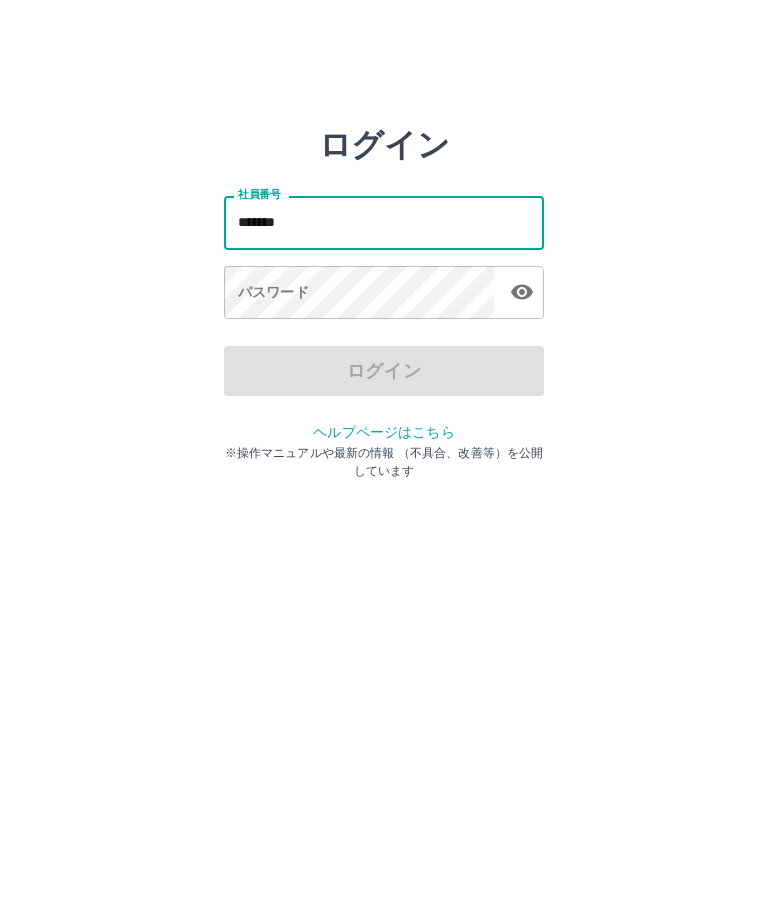 type on "*******" 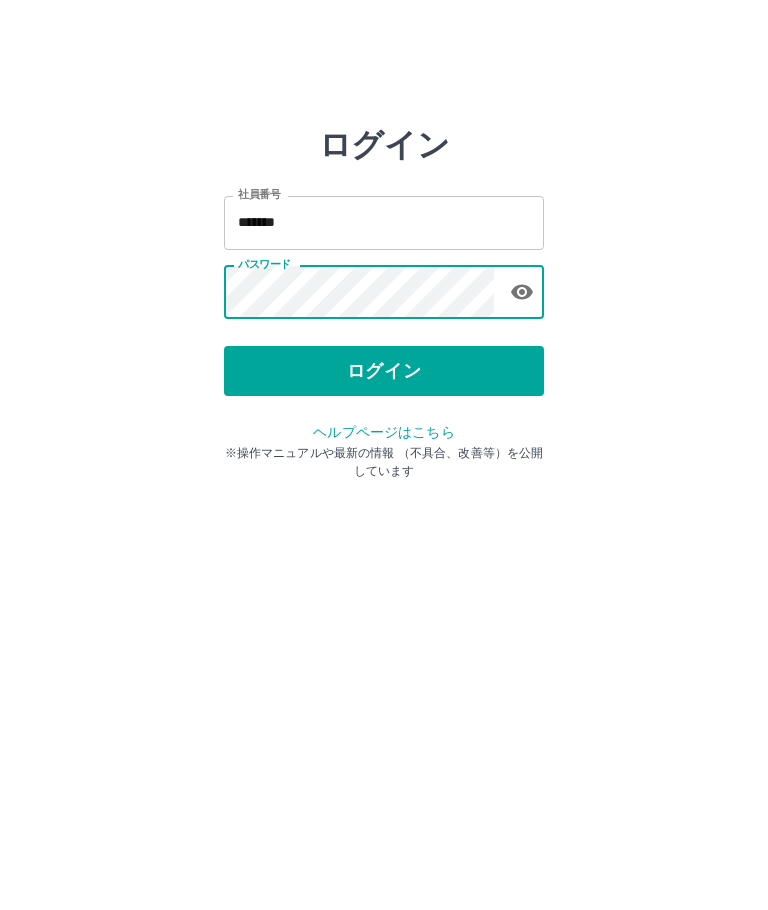 click on "ログイン" at bounding box center (384, 371) 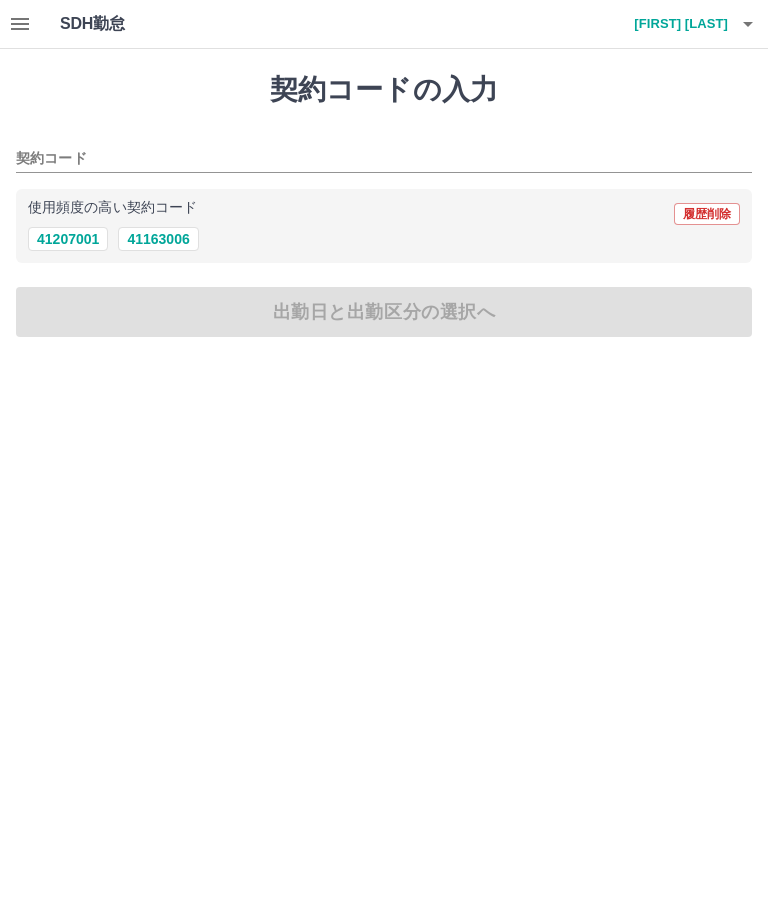 scroll, scrollTop: 0, scrollLeft: 0, axis: both 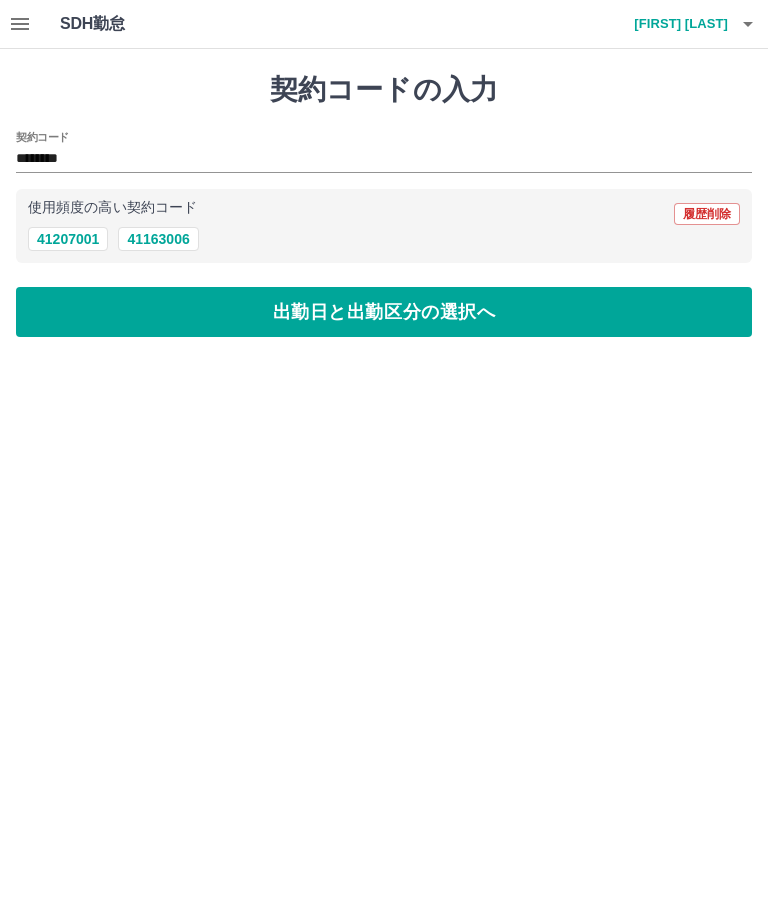 click on "出勤日と出勤区分の選択へ" at bounding box center [384, 312] 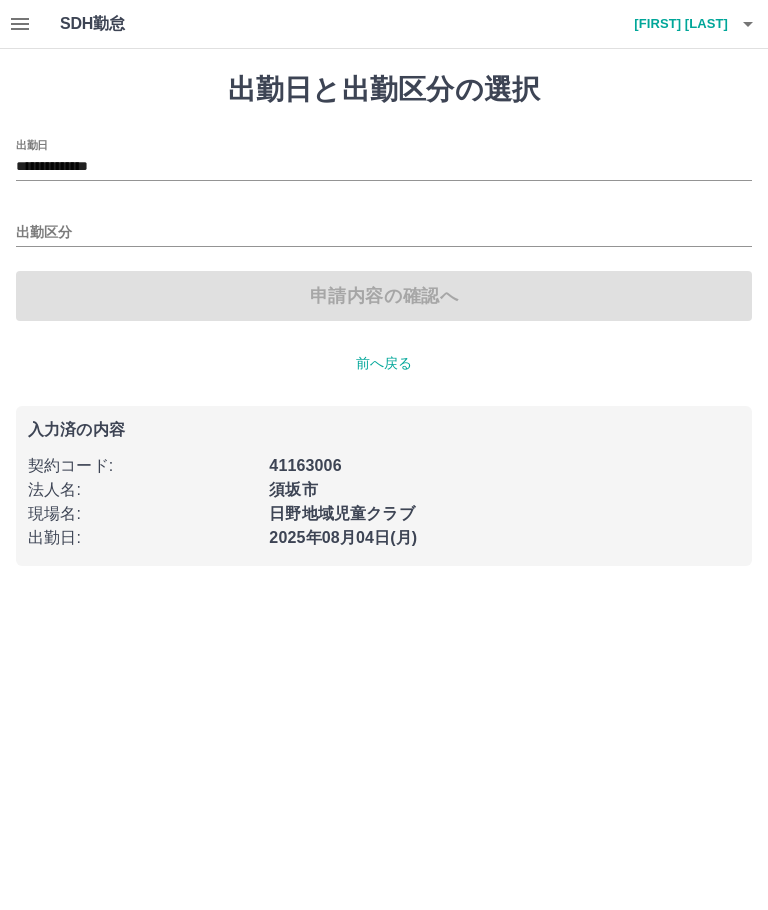 click on "出勤区分" at bounding box center [384, 233] 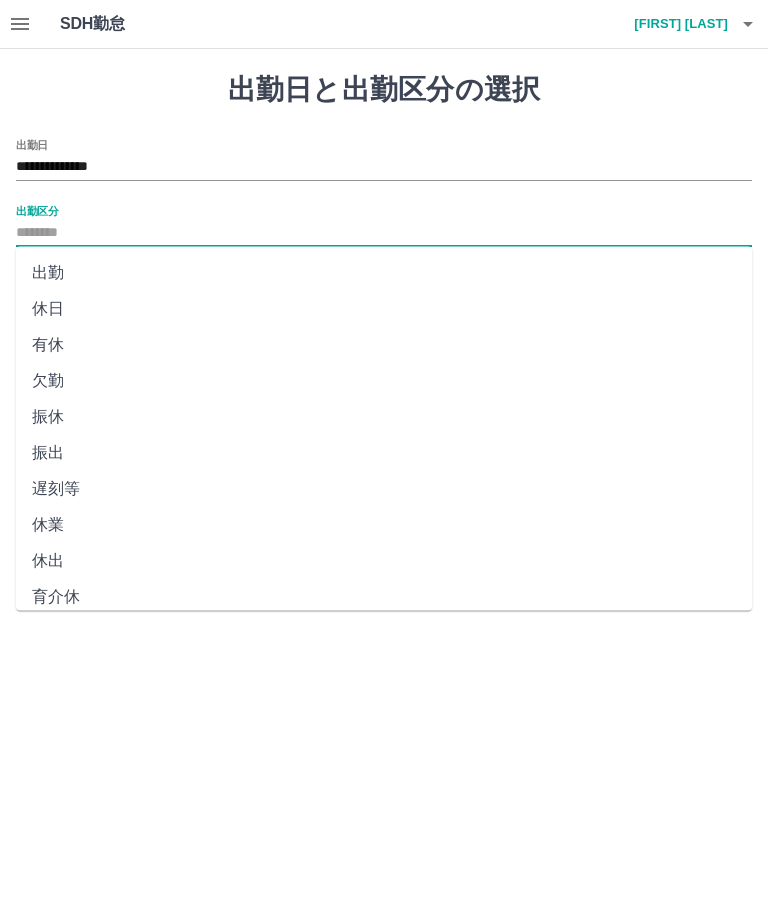 click on "出勤" at bounding box center (384, 273) 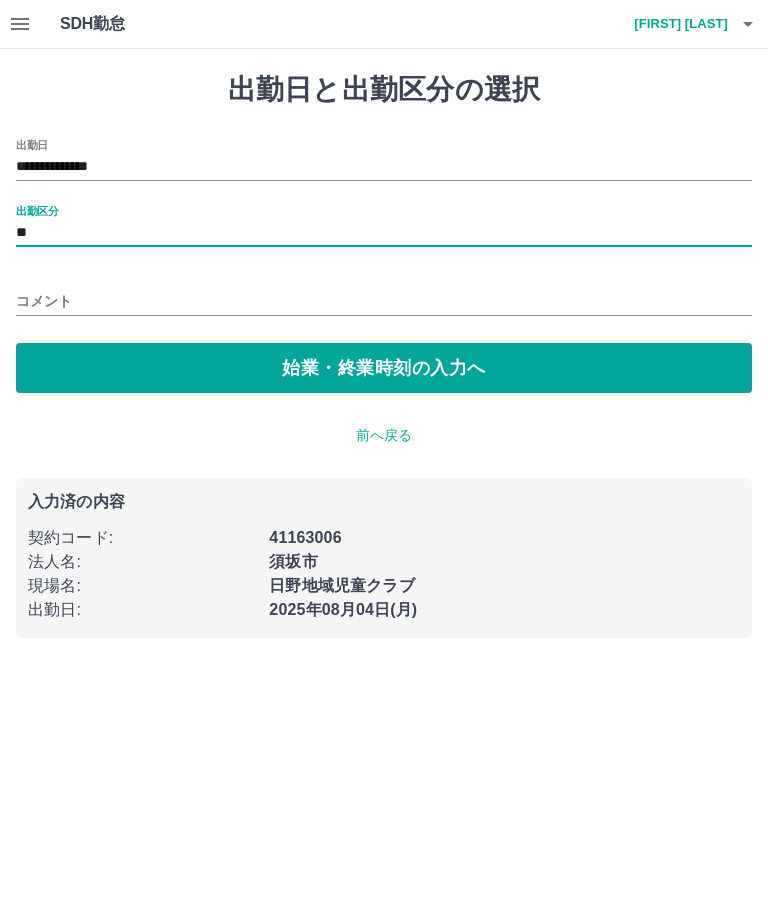 click on "始業・終業時刻の入力へ" at bounding box center (384, 368) 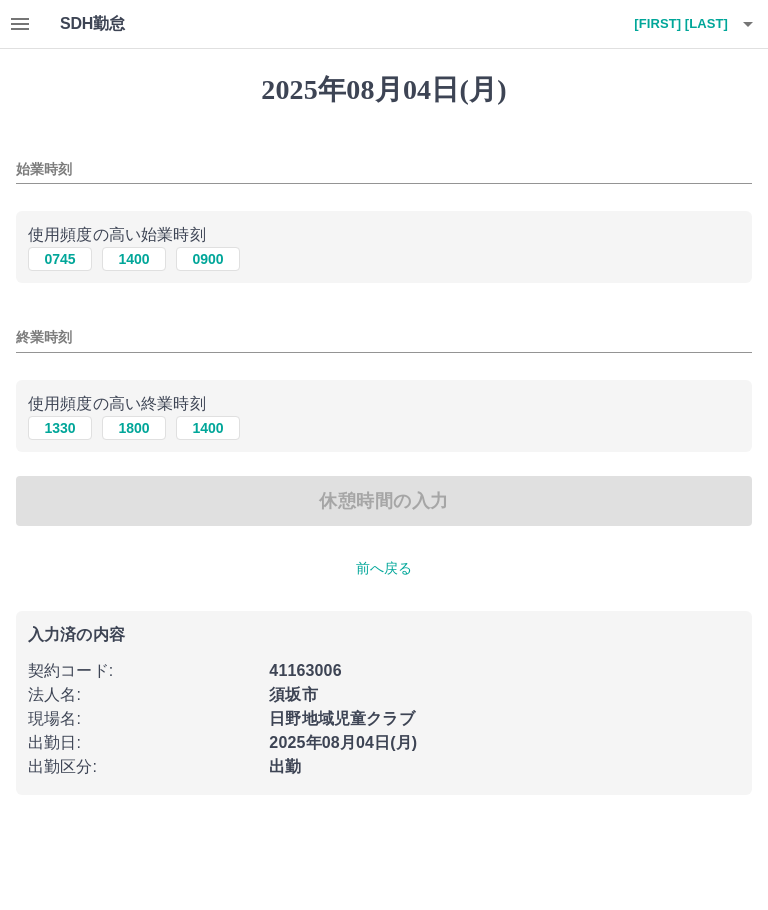 click on "1400" at bounding box center [134, 259] 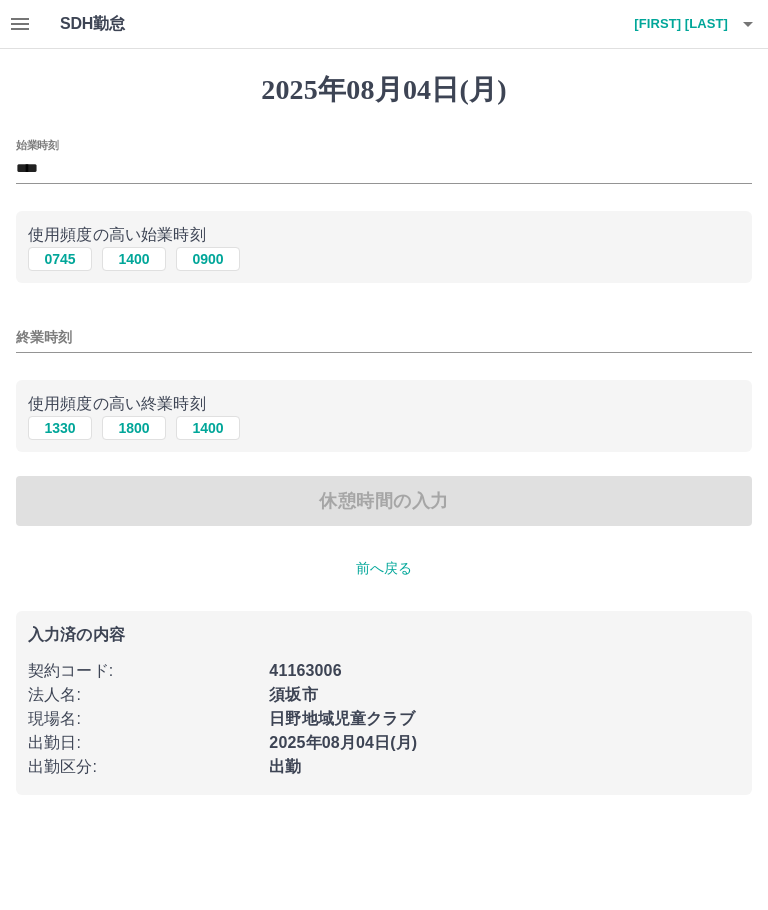 click on "終業時刻" at bounding box center [384, 337] 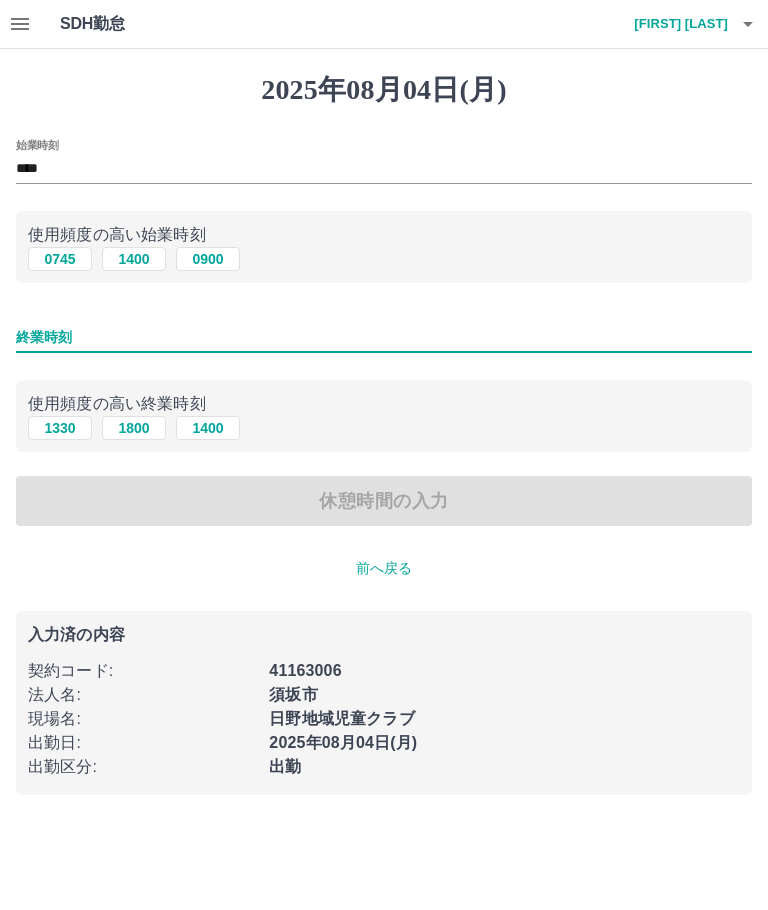 click on "1800" at bounding box center (134, 428) 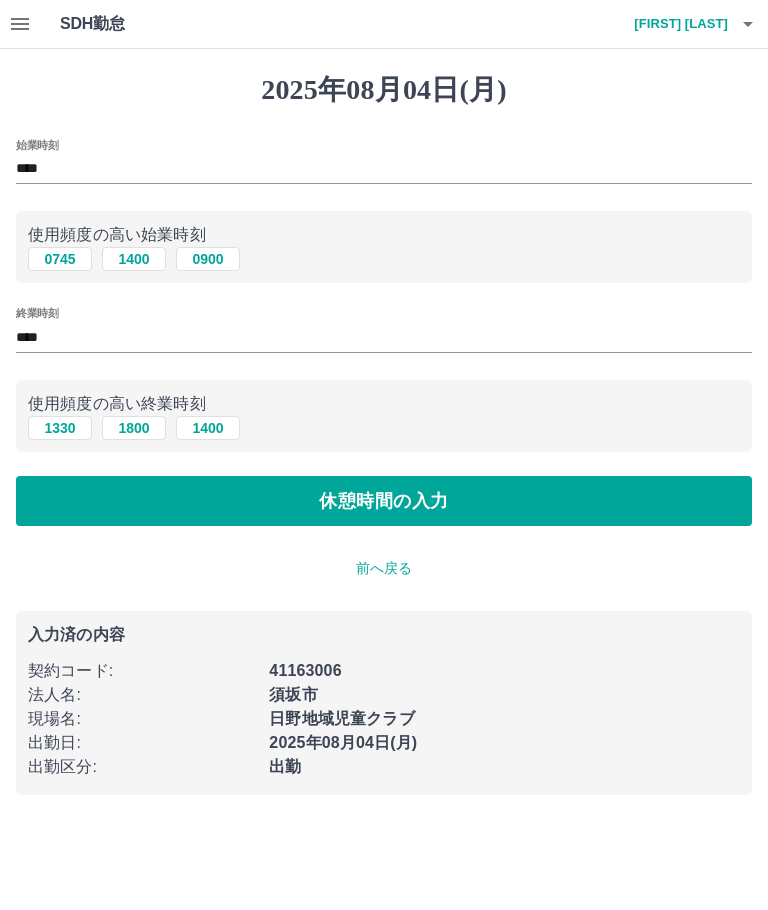 click on "休憩時間の入力" at bounding box center (384, 501) 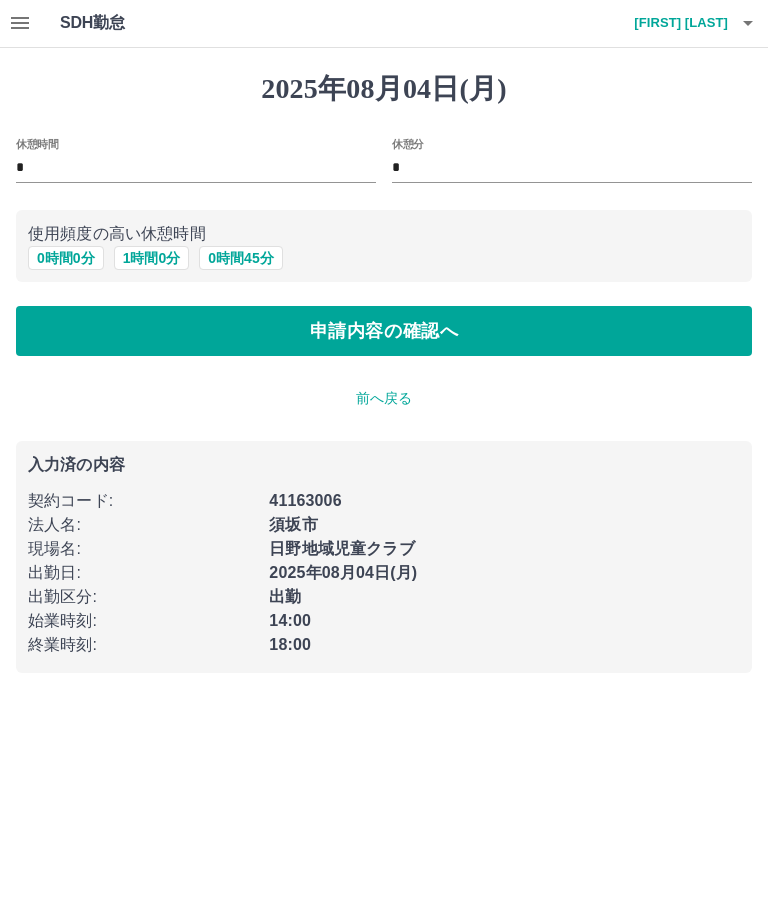 click on "申請内容の確認へ" at bounding box center [384, 332] 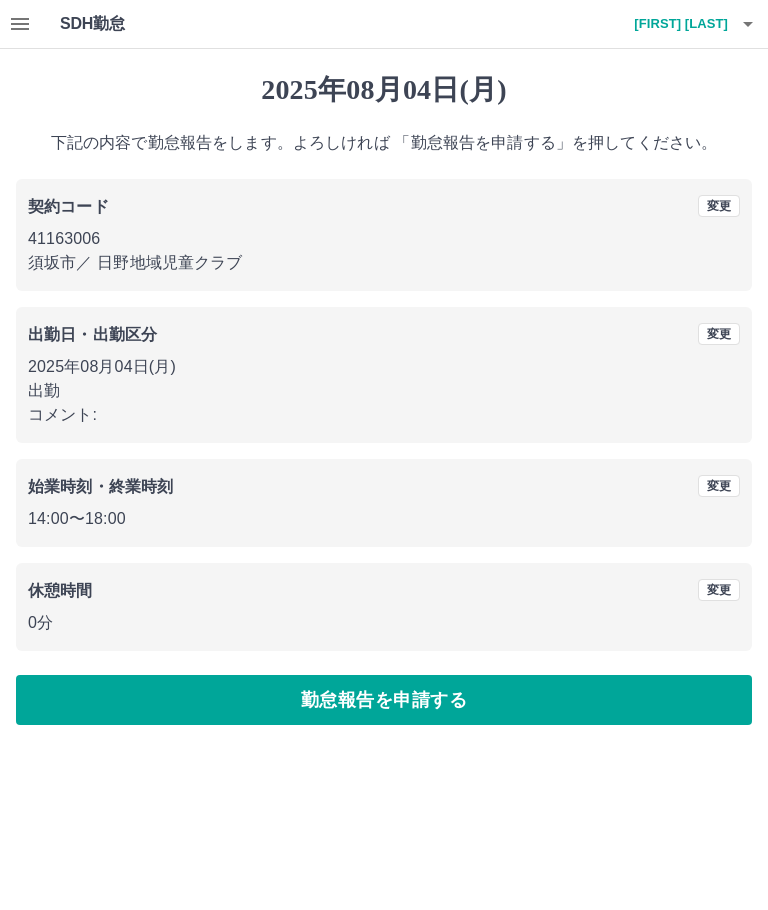 click on "勤怠報告を申請する" at bounding box center [384, 700] 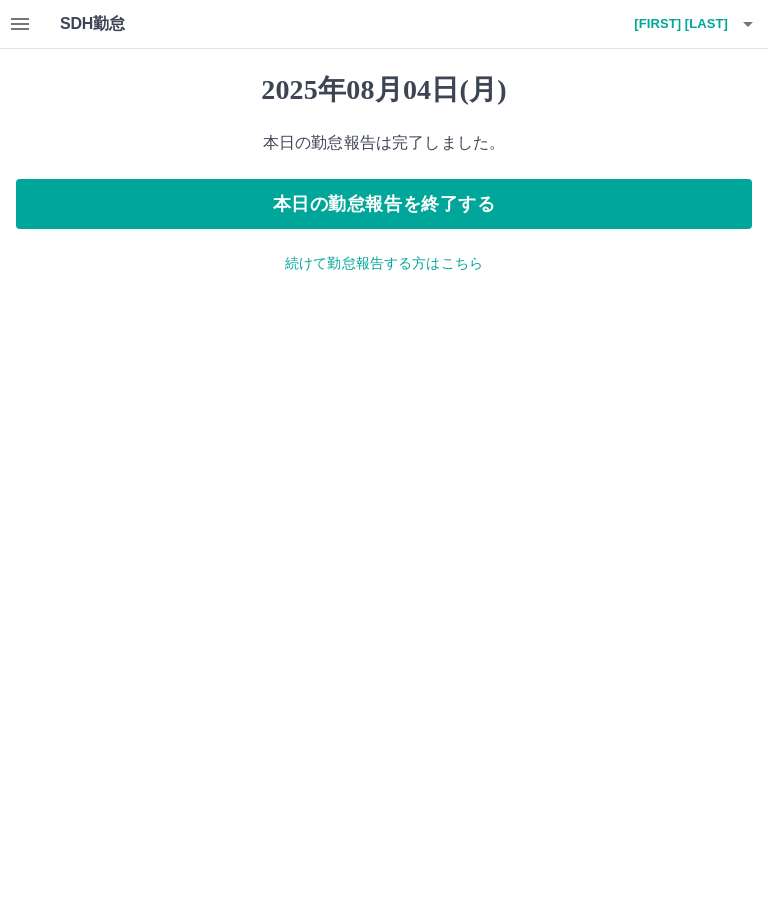 click on "本日の勤怠報告を終了する" at bounding box center [384, 204] 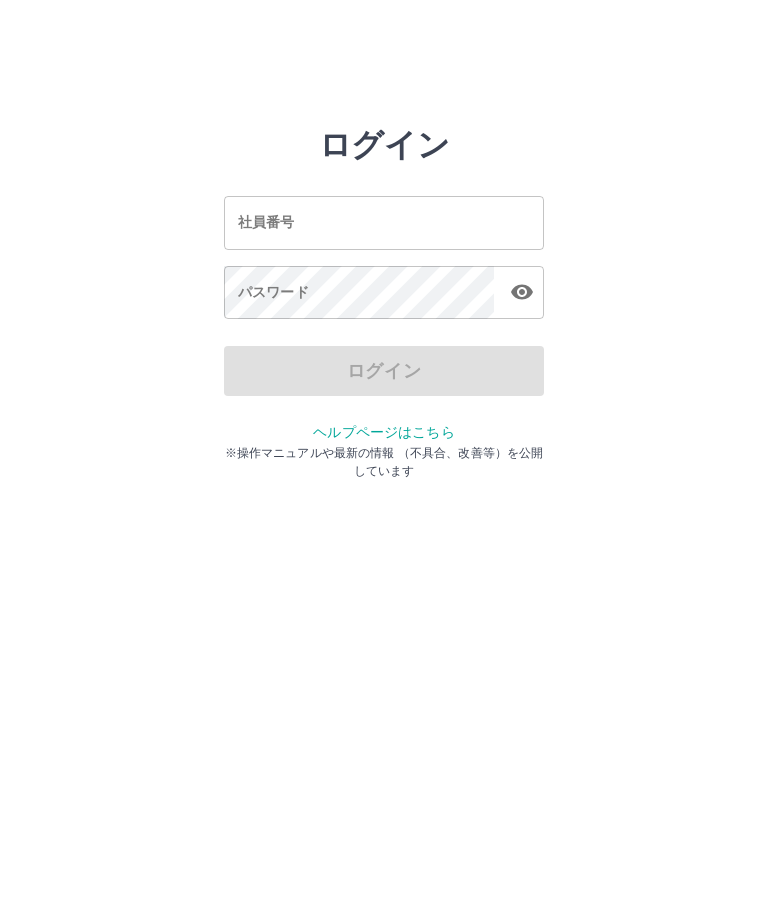 scroll, scrollTop: 0, scrollLeft: 0, axis: both 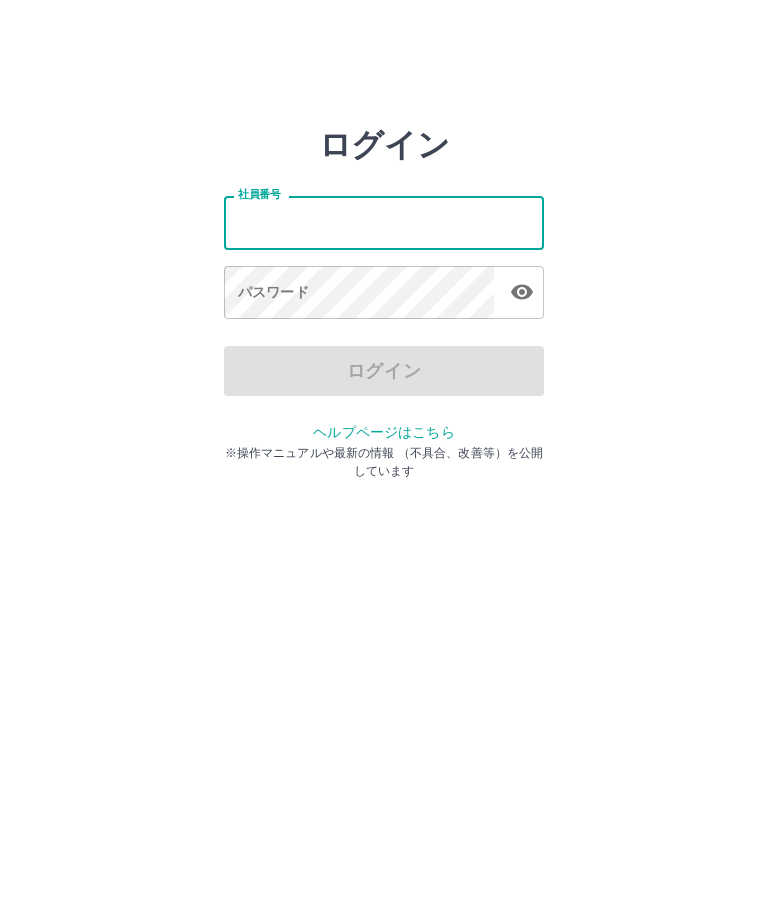 click on "ログイン 社員番号 社員番号 パスワード パスワード ログイン ヘルプページはこちら ※操作マニュアルや最新の情報 （不具合、改善等）を公開しています" at bounding box center [384, 223] 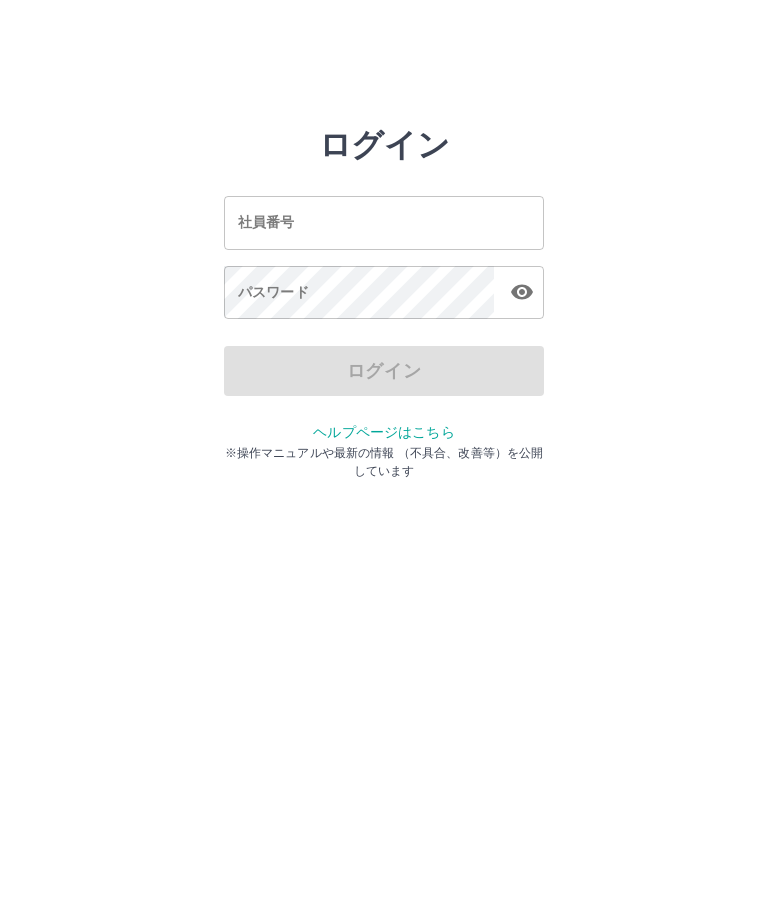 click on "社員番号" at bounding box center [384, 222] 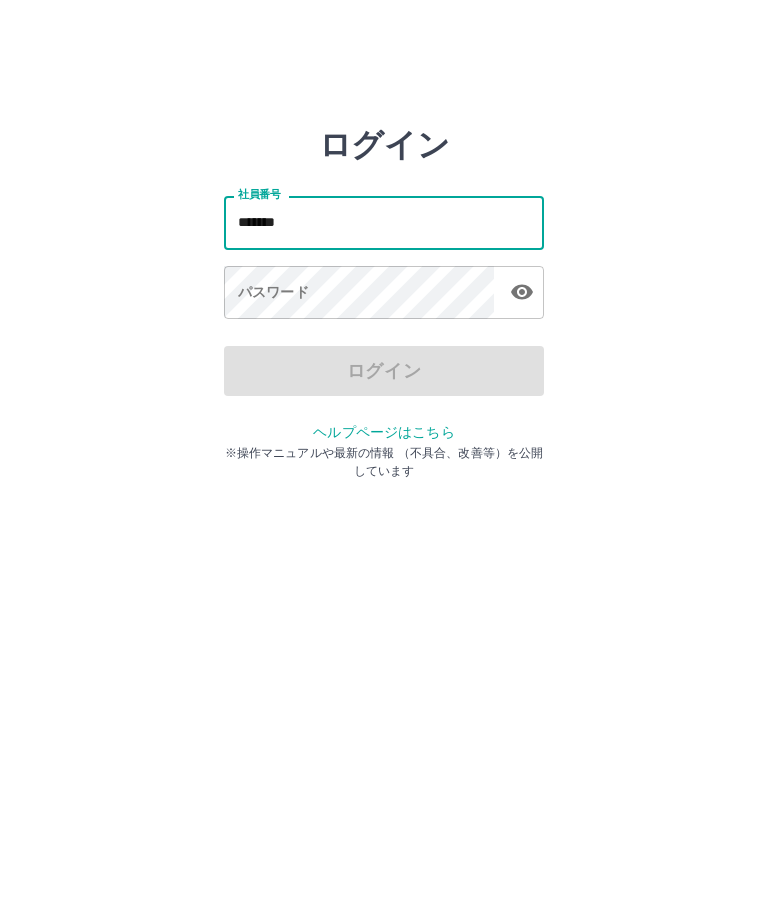 type on "*******" 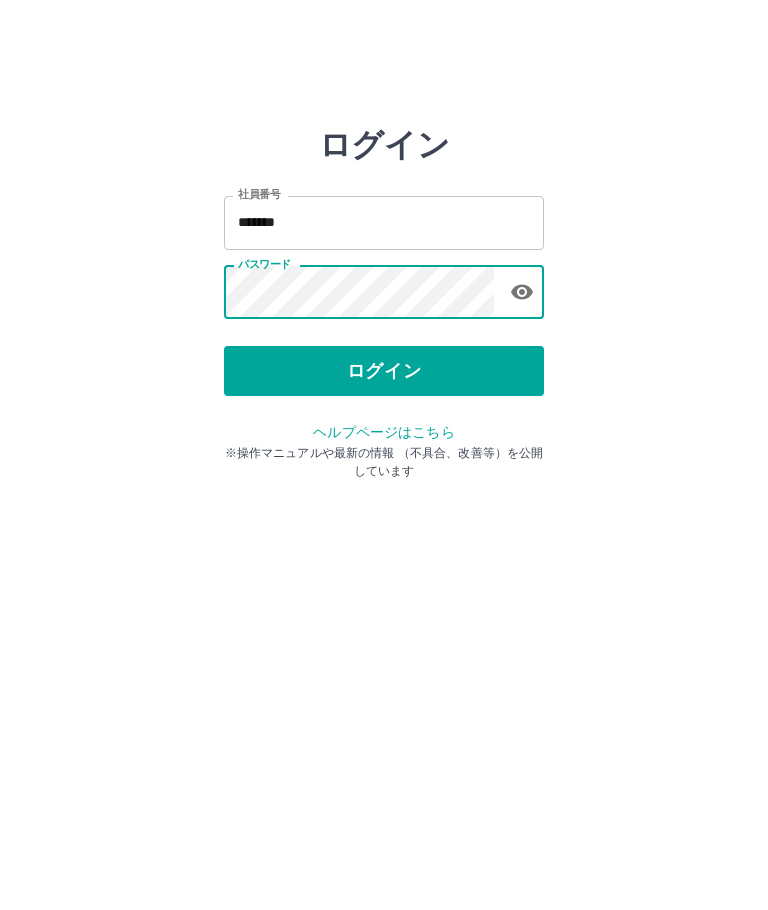 click on "ログイン" at bounding box center (384, 371) 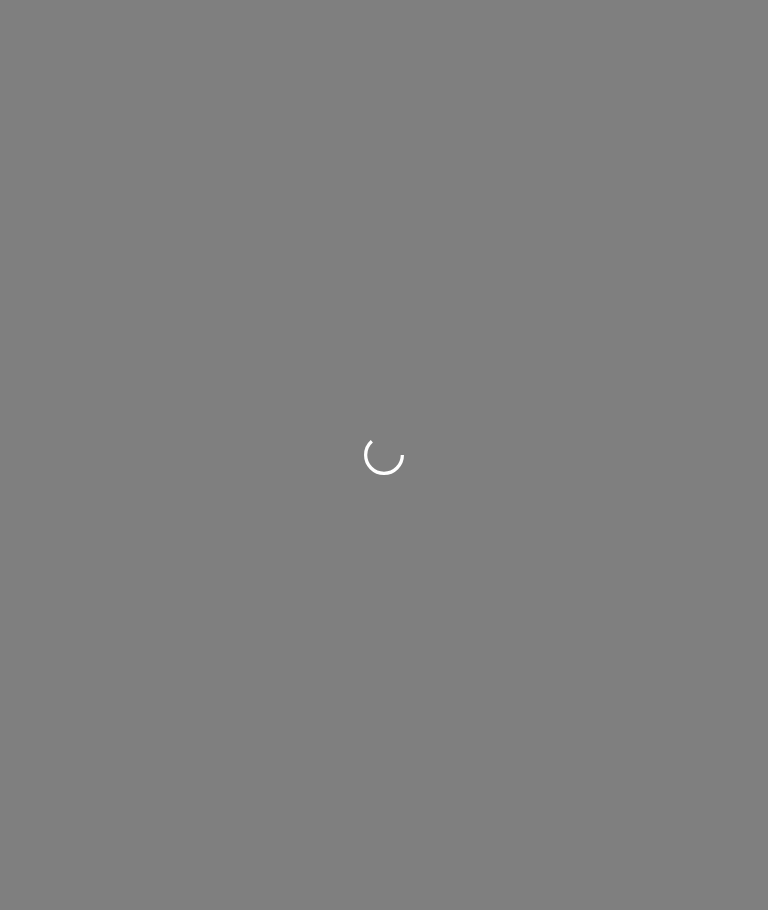 scroll, scrollTop: 0, scrollLeft: 0, axis: both 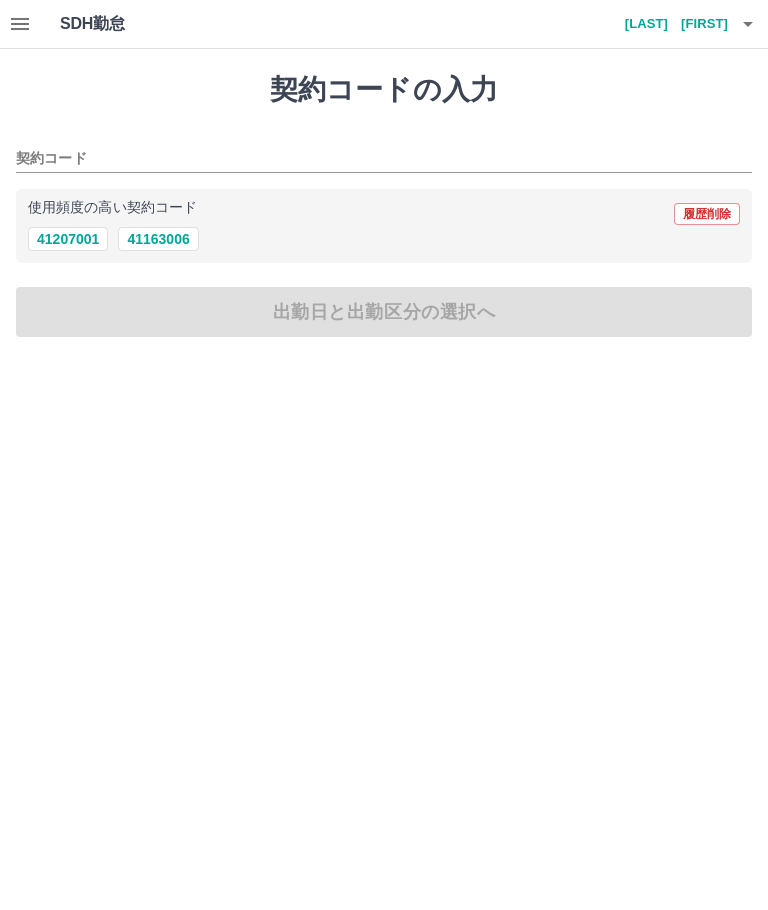click on "使用頻度の高い契約コード 履歴削除" at bounding box center [384, 214] 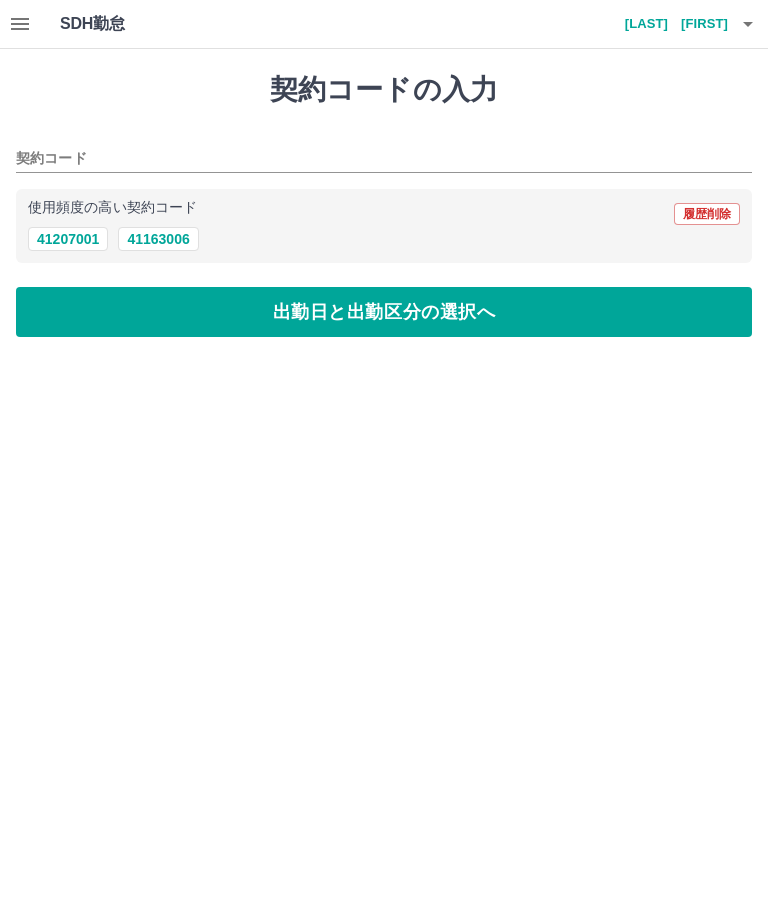 type on "********" 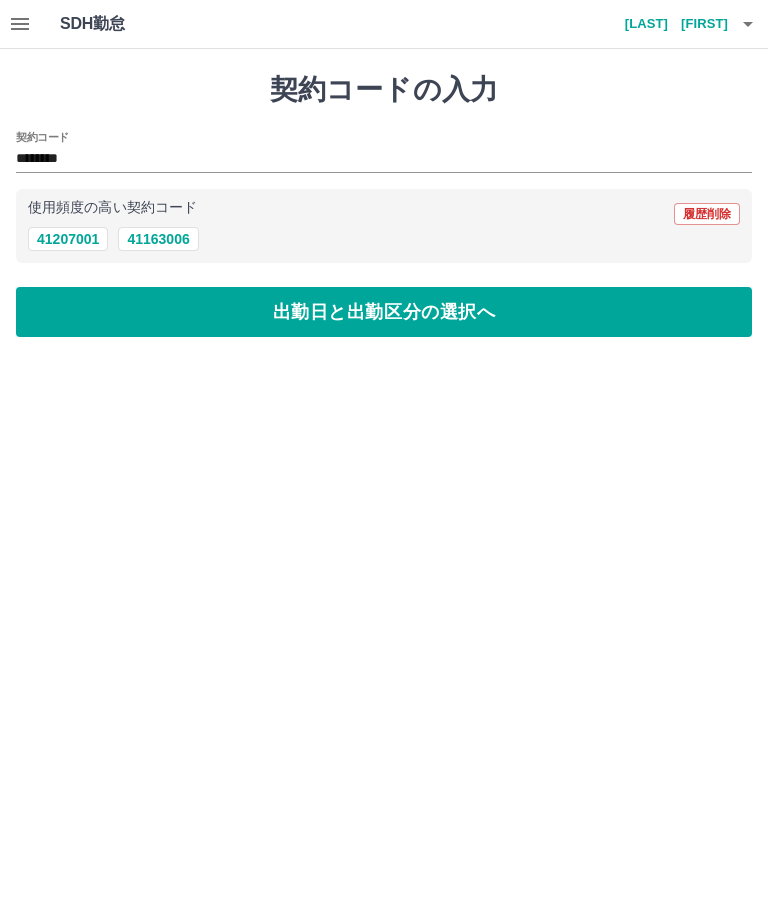 click on "出勤日と出勤区分の選択へ" at bounding box center (384, 312) 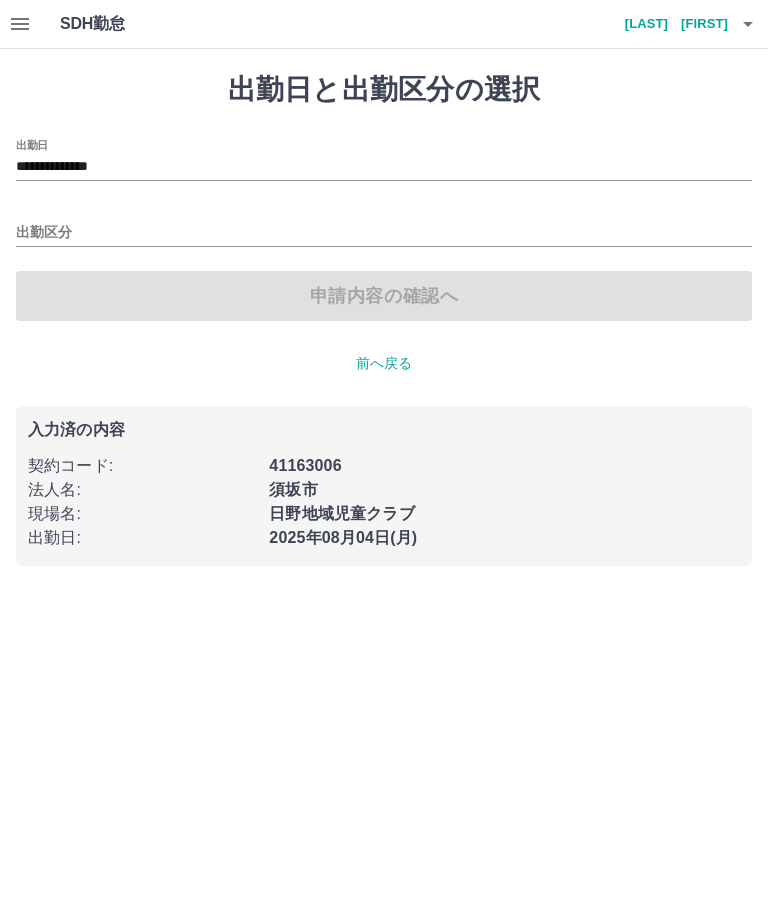 click on "2025年08月04日(月)" at bounding box center (498, 532) 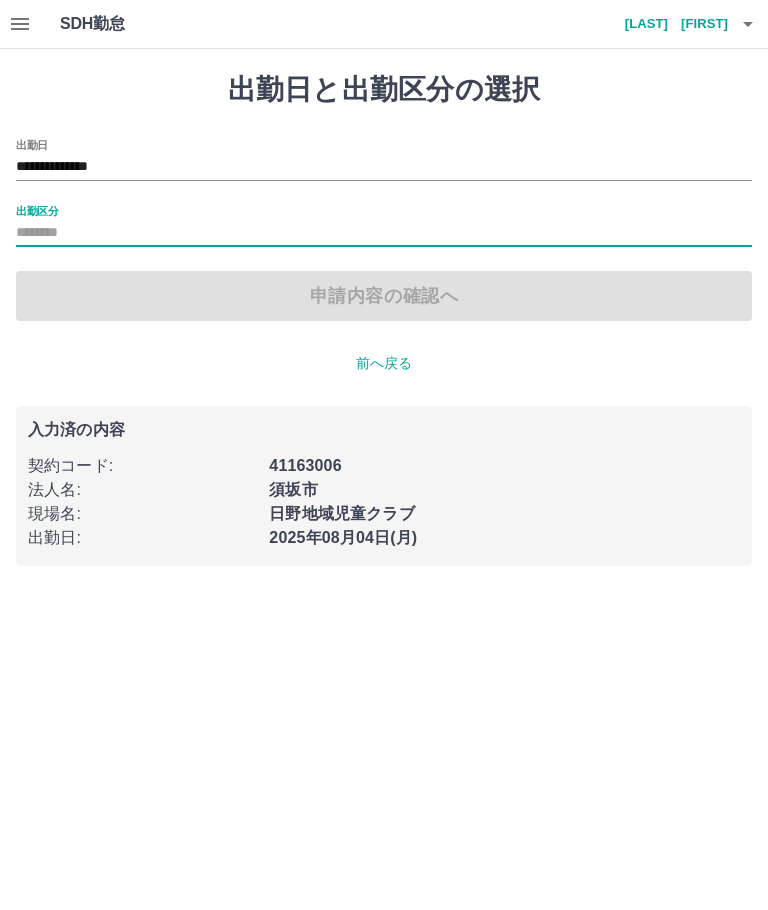 click on "出勤区分" at bounding box center (384, 233) 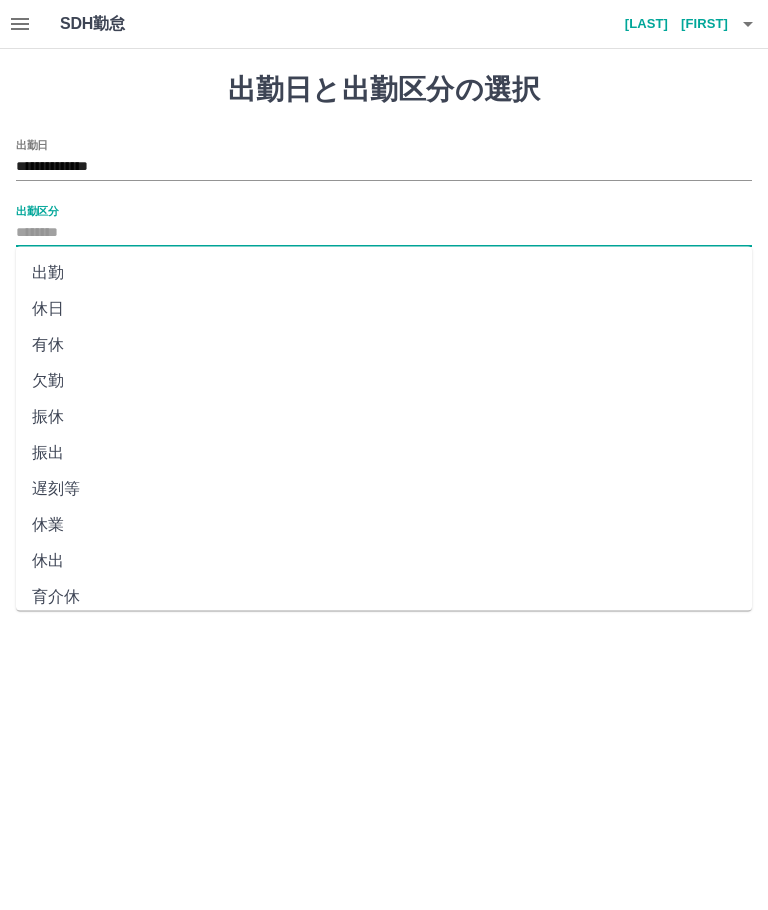 click on "出勤" at bounding box center (384, 273) 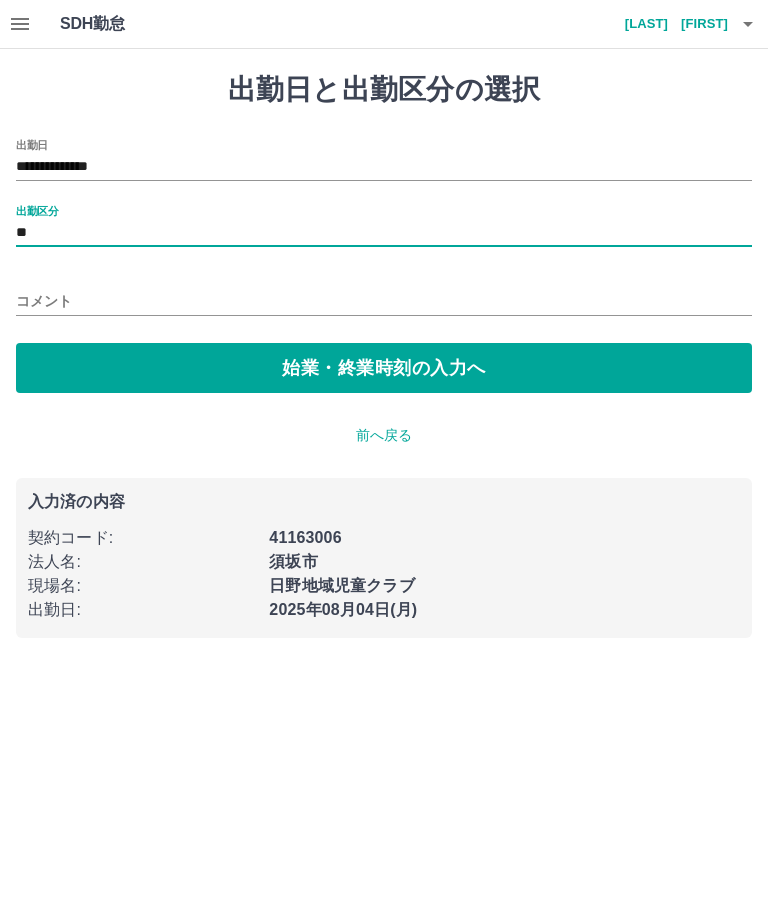 type on "**" 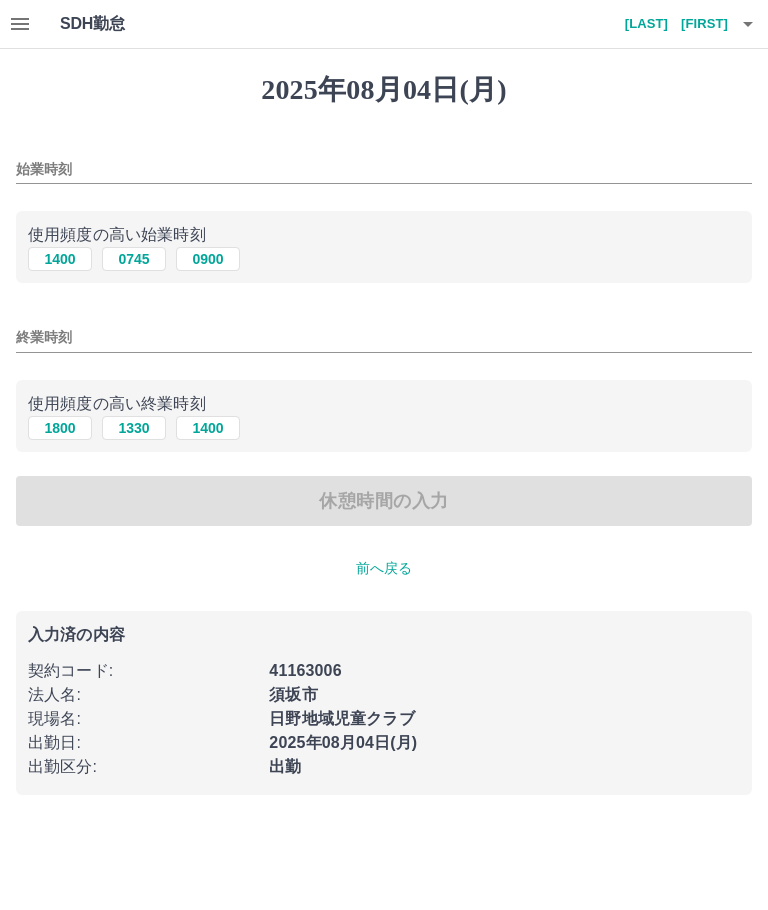 click on "始業時刻" at bounding box center [384, 169] 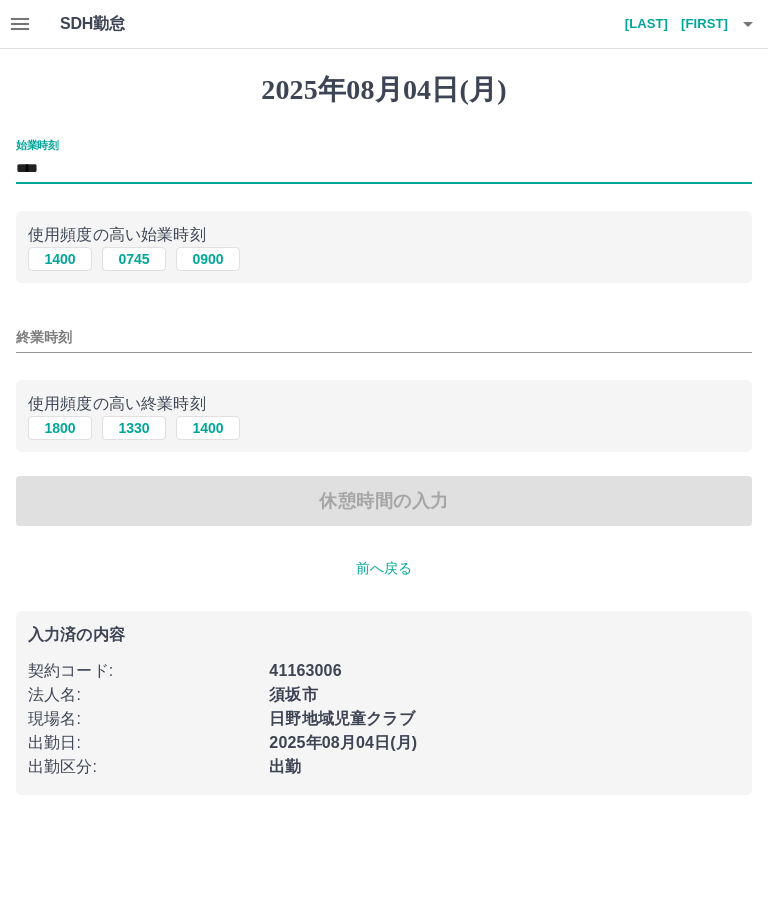 type on "****" 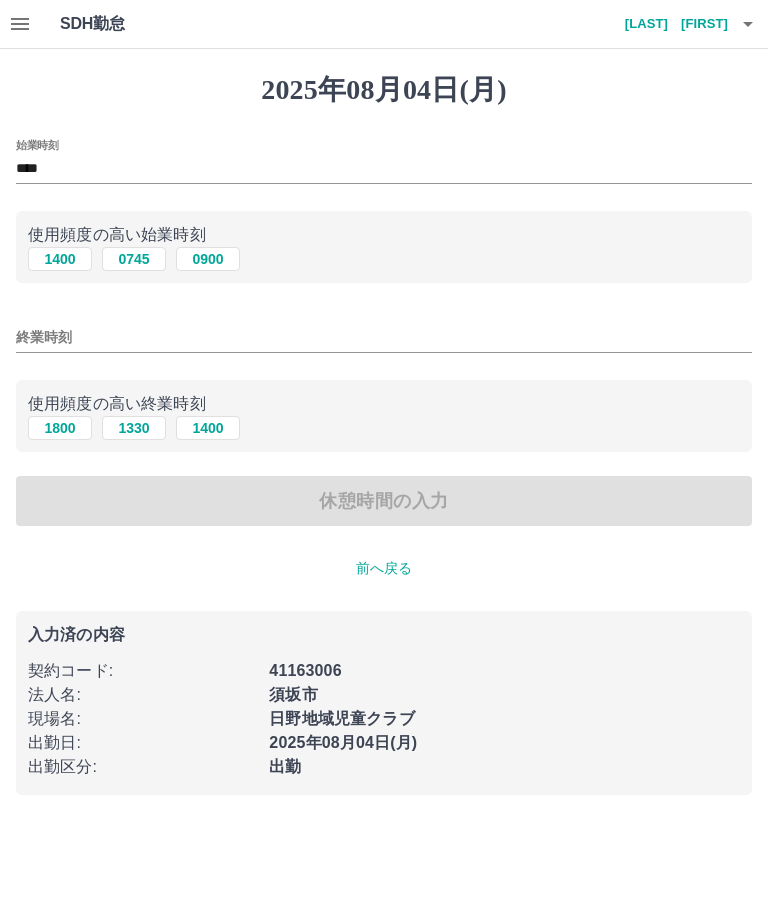 click on "終業時刻" at bounding box center (384, 337) 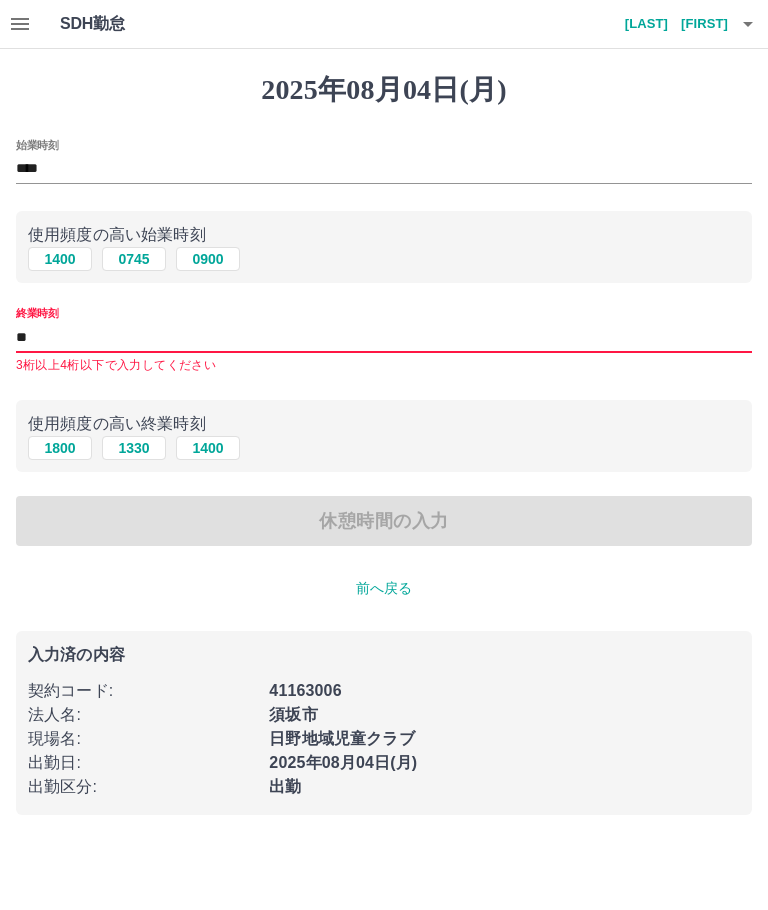 click on "1400" at bounding box center (208, 448) 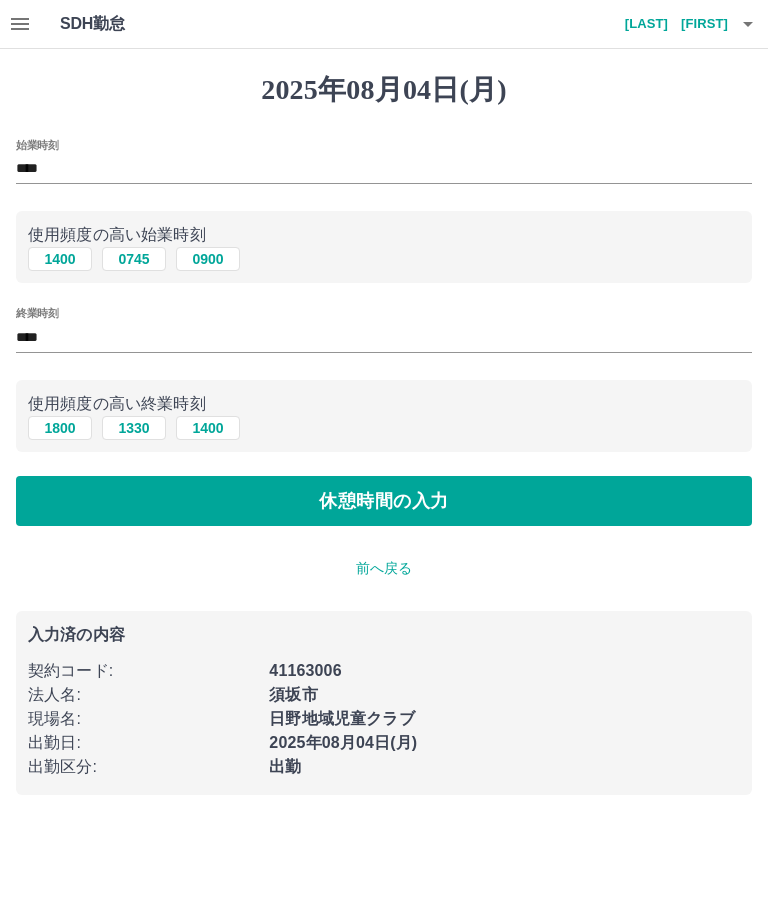 click on "休憩時間の入力" at bounding box center [384, 501] 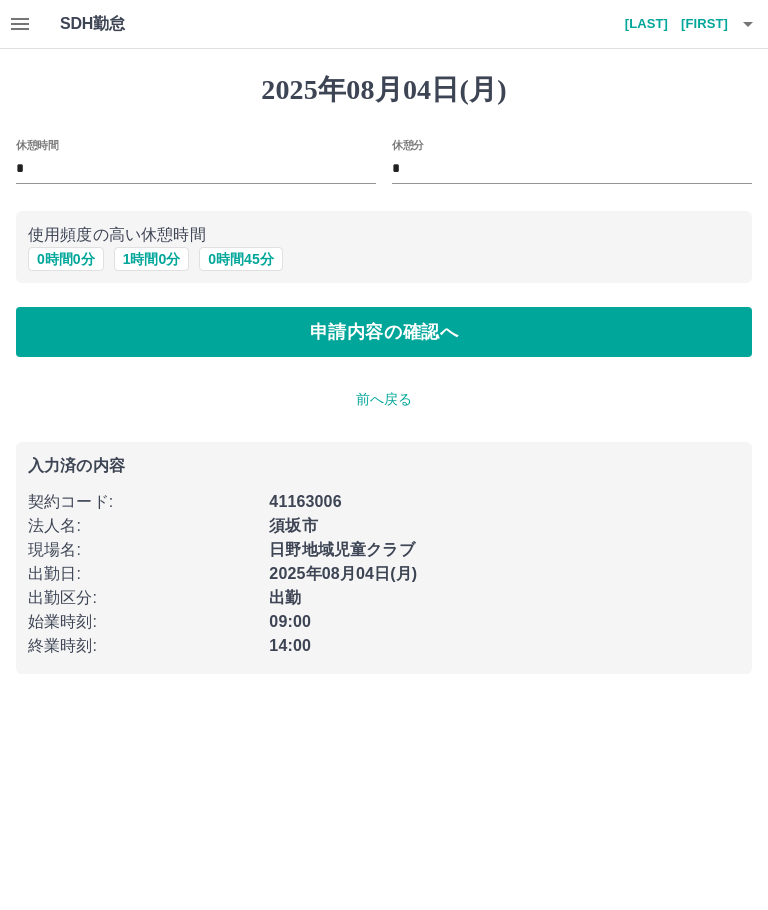 click on "申請内容の確認へ" at bounding box center (384, 332) 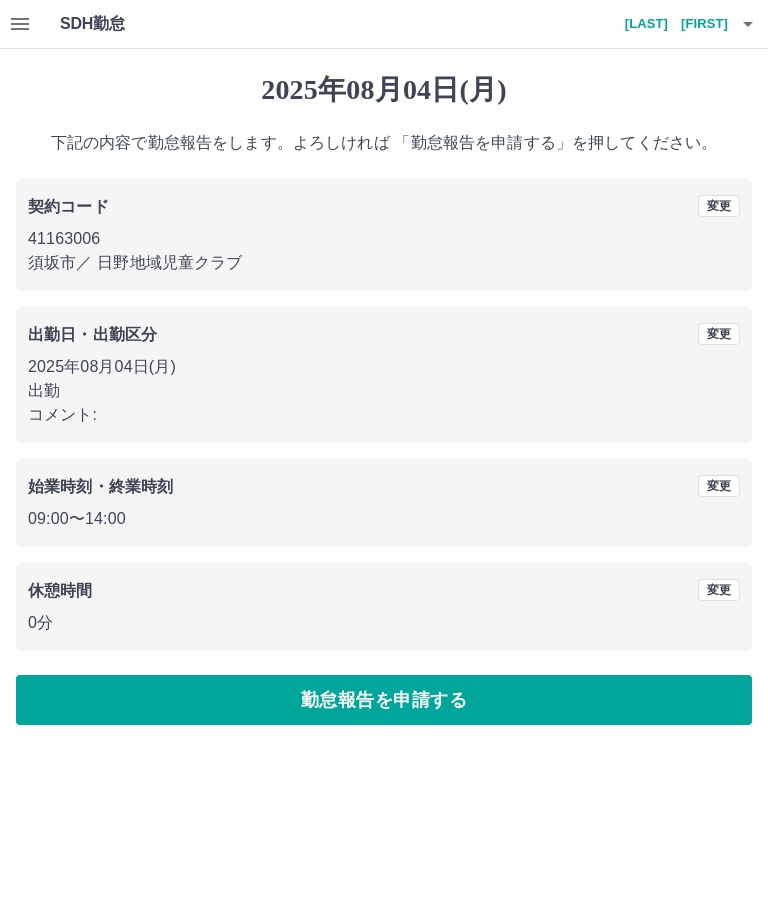 click on "勤怠報告を申請する" at bounding box center (384, 700) 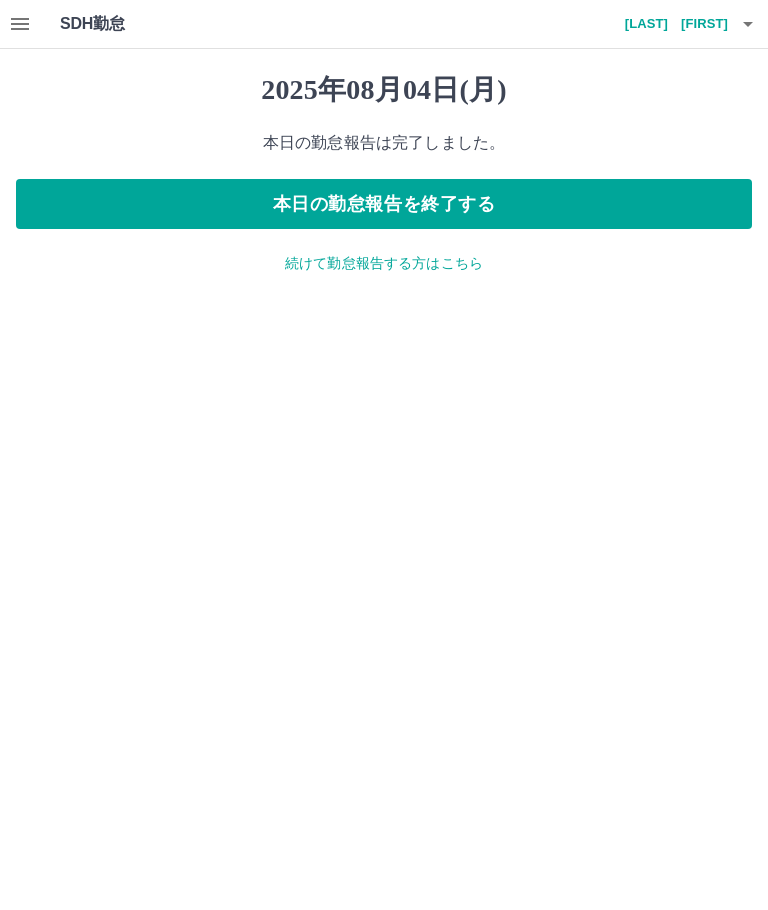 click on "髙田　梢" at bounding box center (668, 24) 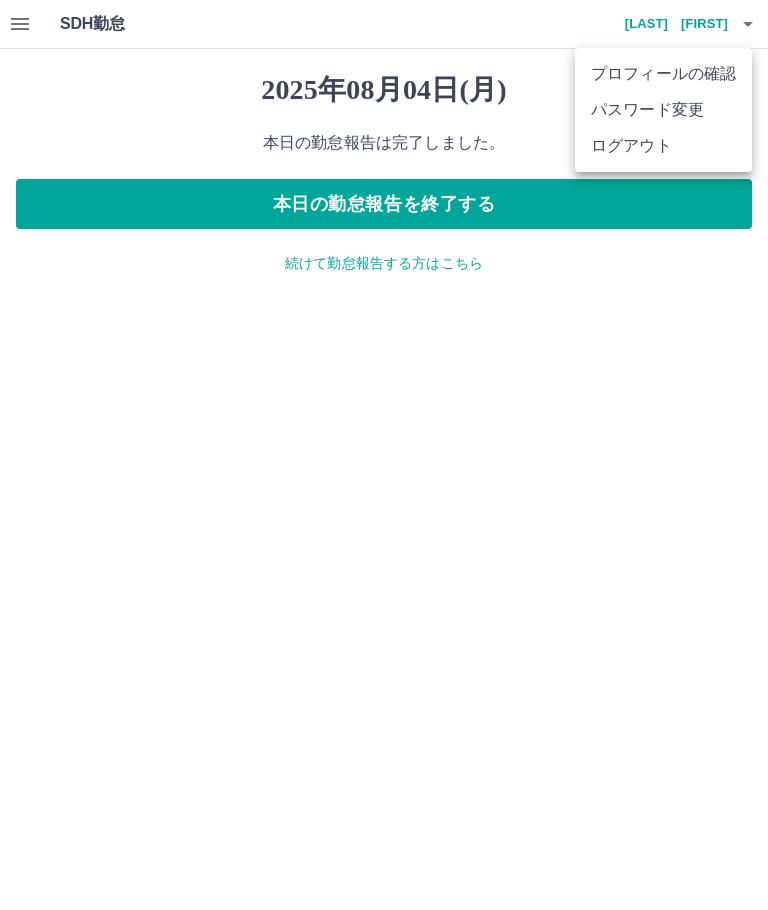 click on "ログアウト" at bounding box center (663, 146) 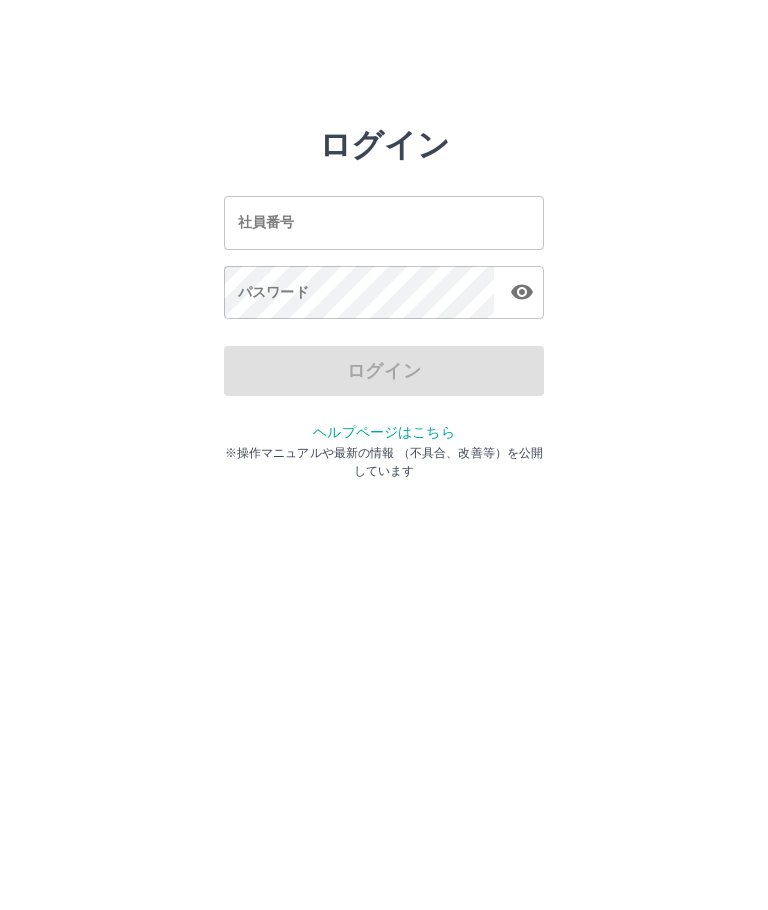 scroll, scrollTop: 0, scrollLeft: 0, axis: both 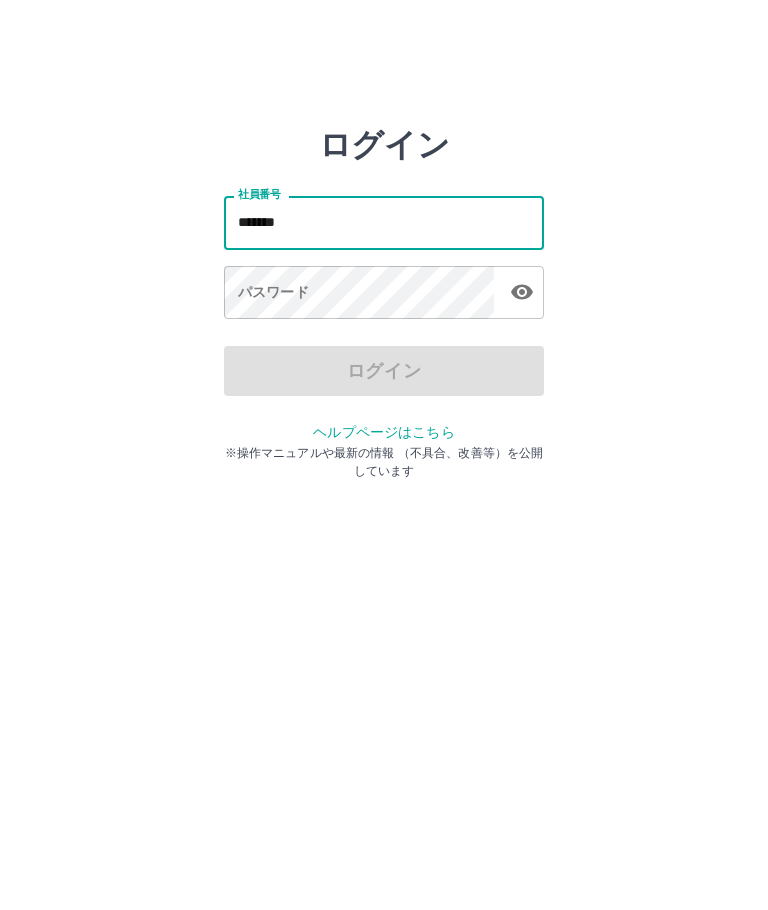 type on "*******" 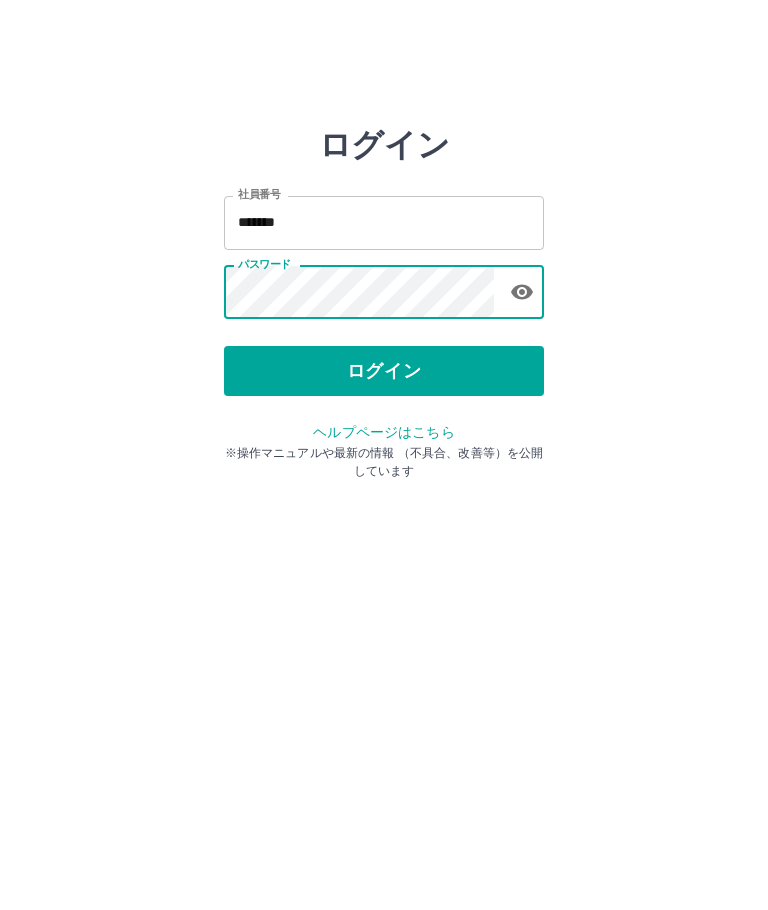 click on "ログイン" at bounding box center (384, 371) 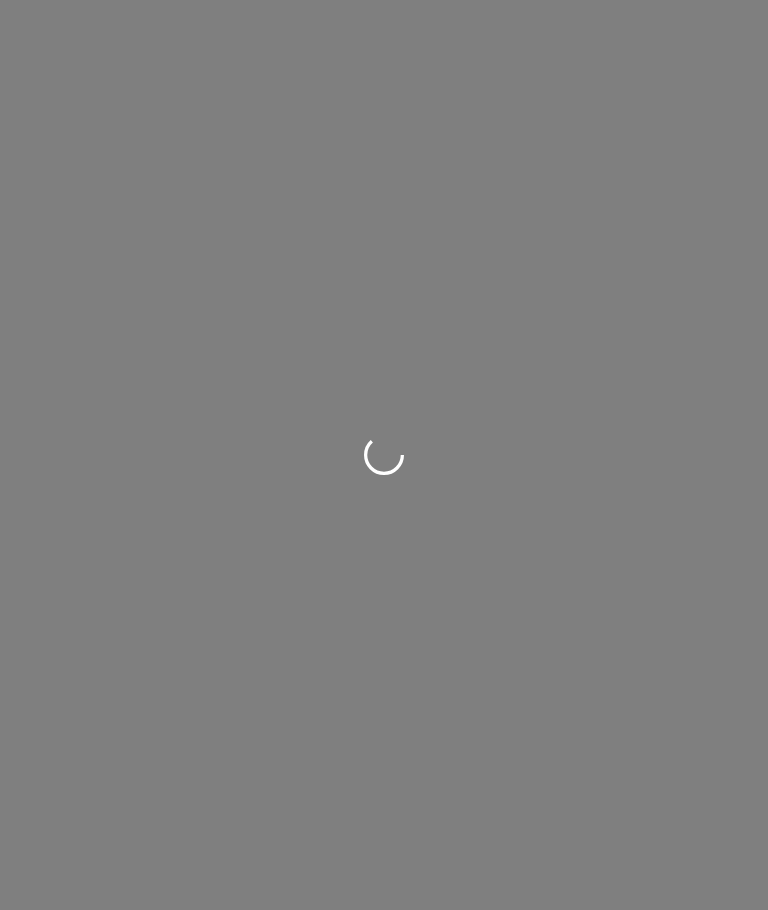 scroll, scrollTop: 0, scrollLeft: 0, axis: both 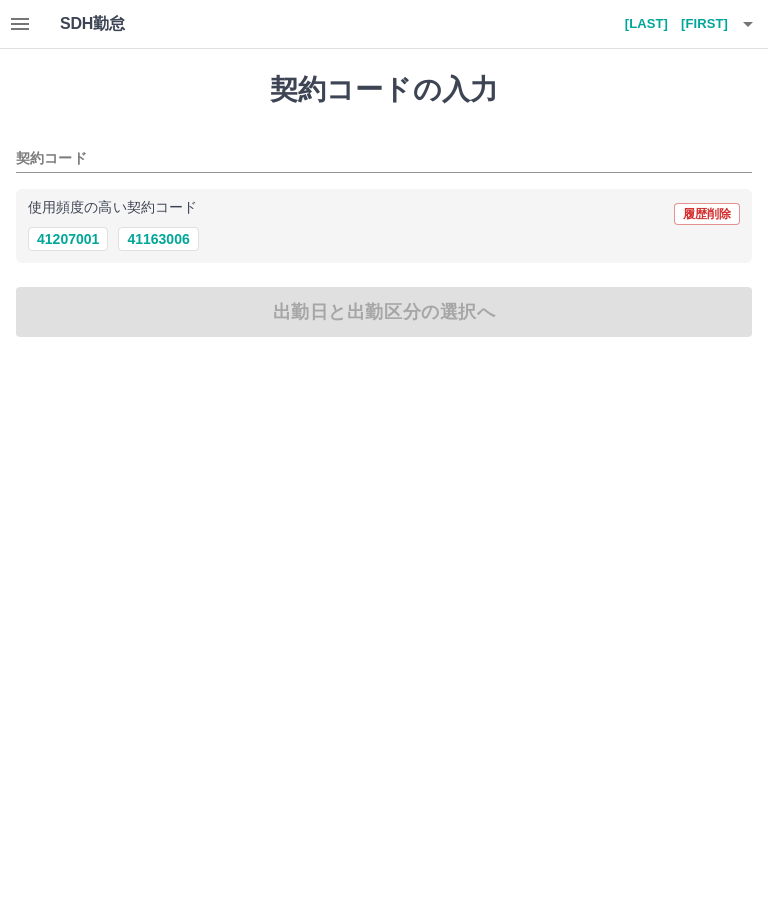 click on "41163006" at bounding box center [158, 239] 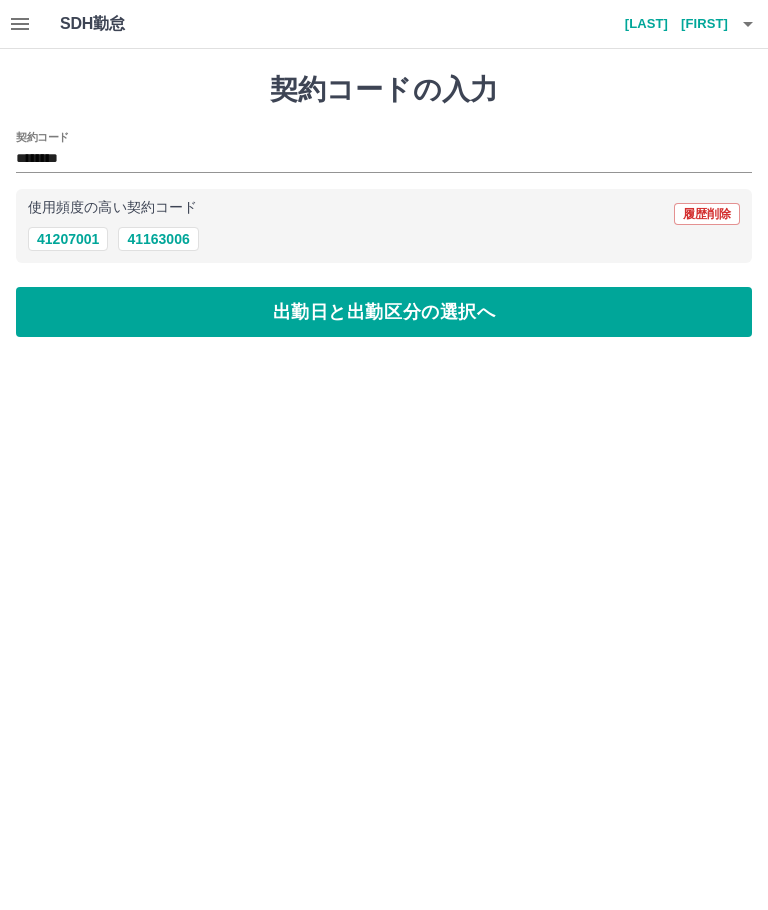 click on "出勤日と出勤区分の選択へ" at bounding box center [384, 312] 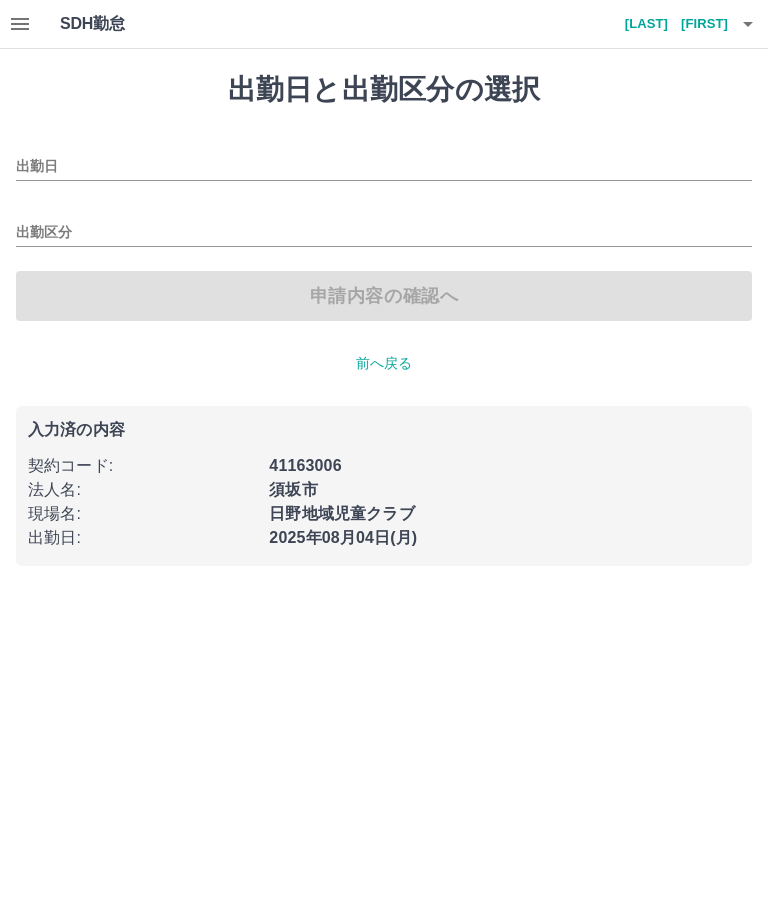 type on "**********" 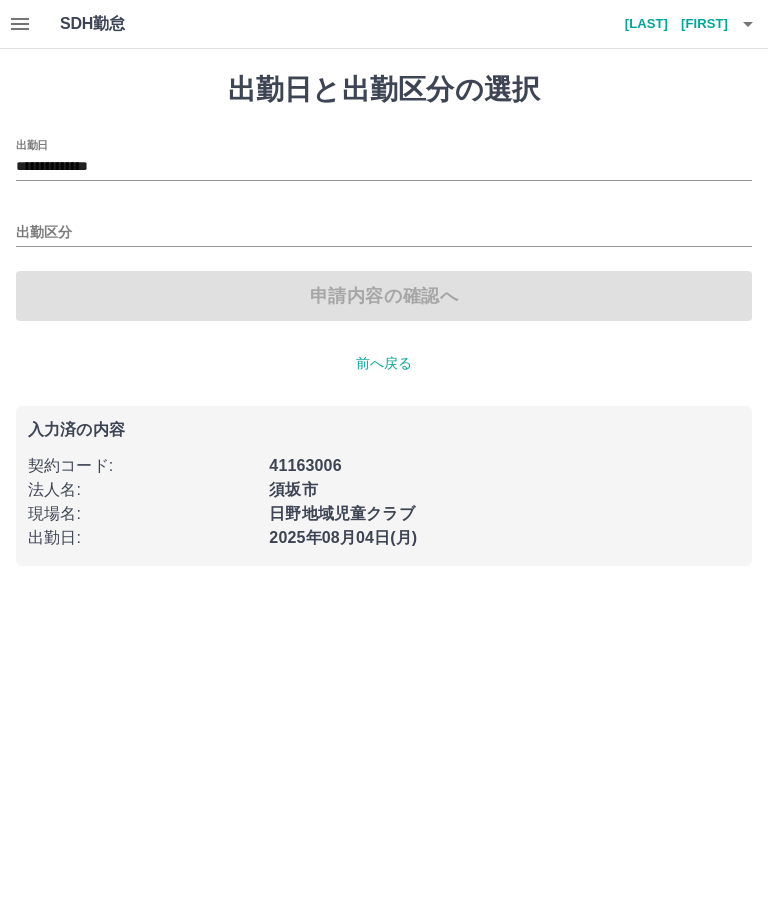 click on "出勤区分" at bounding box center [384, 226] 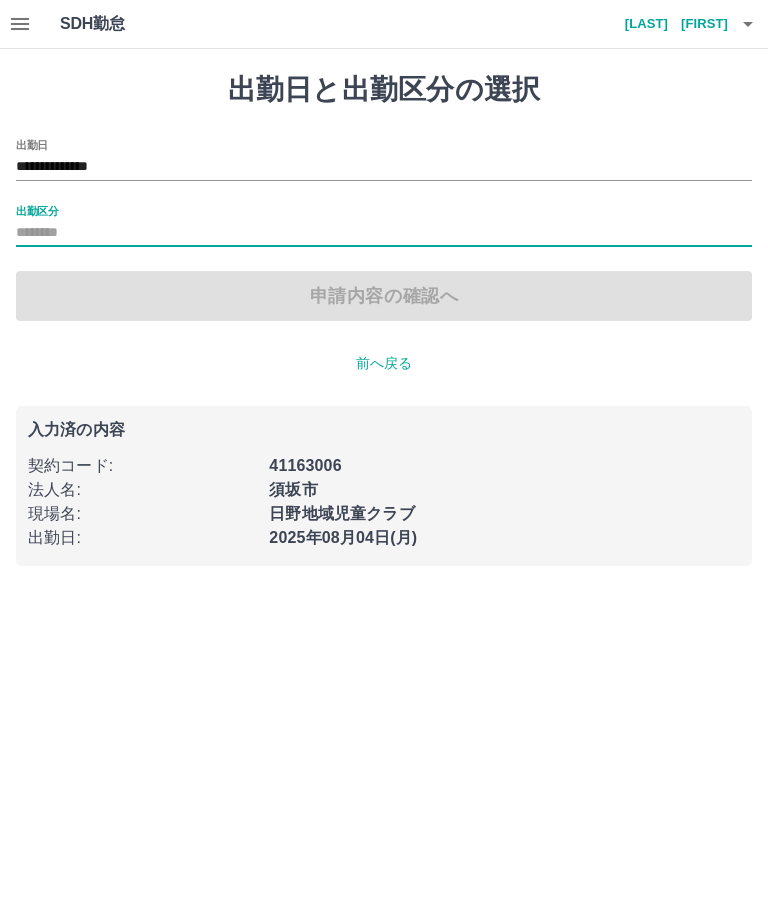 click on "出勤区分" at bounding box center [37, 210] 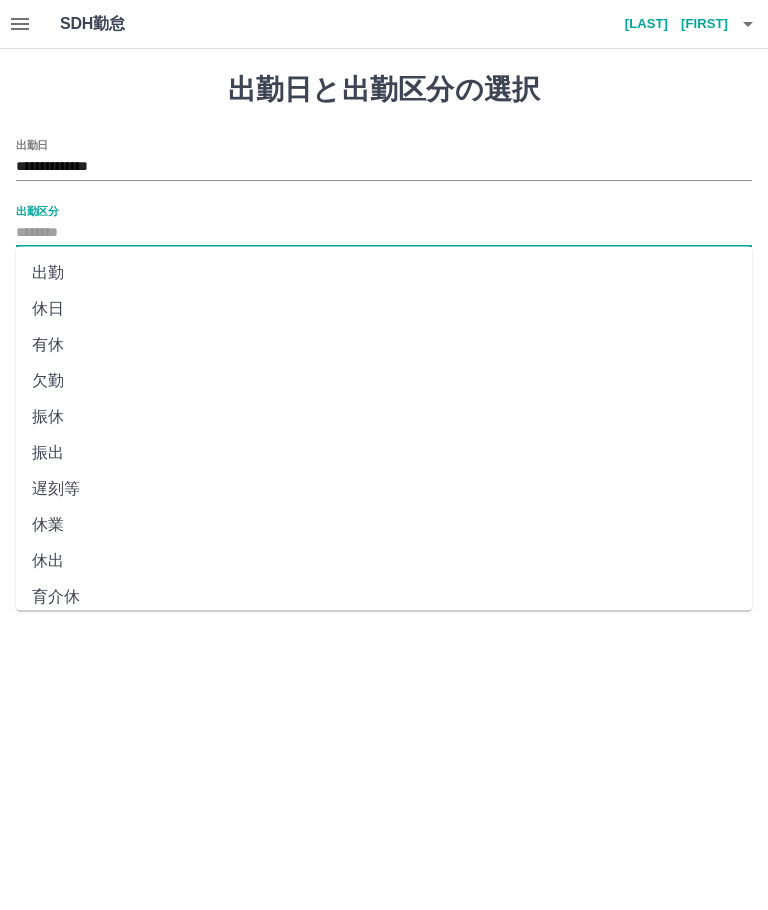 click on "出勤" at bounding box center (384, 273) 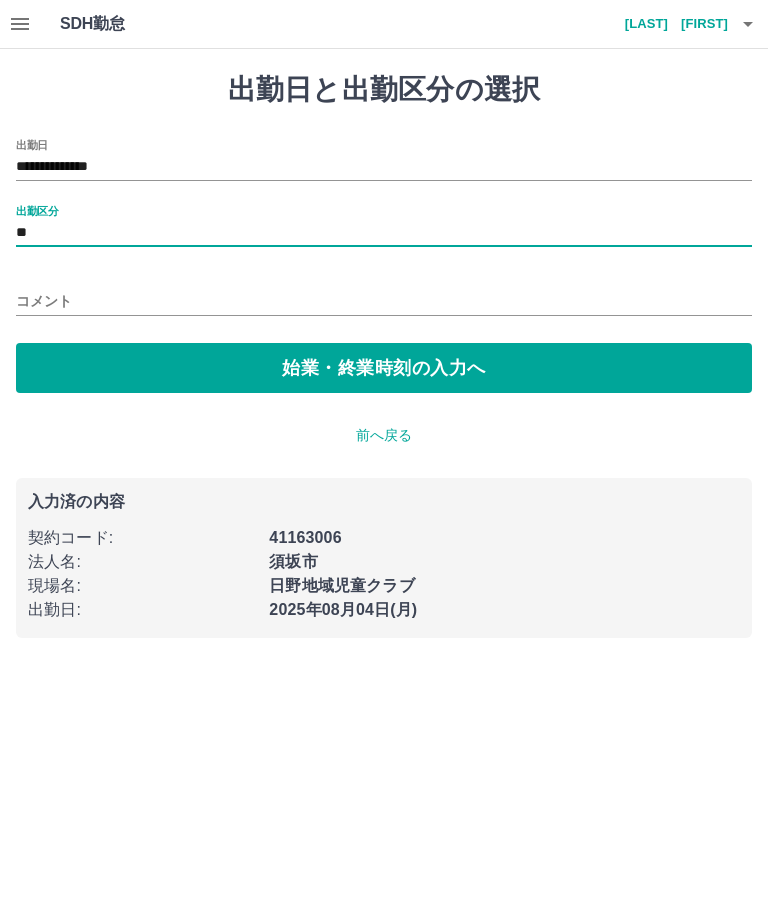 click on "始業・終業時刻の入力へ" at bounding box center [384, 368] 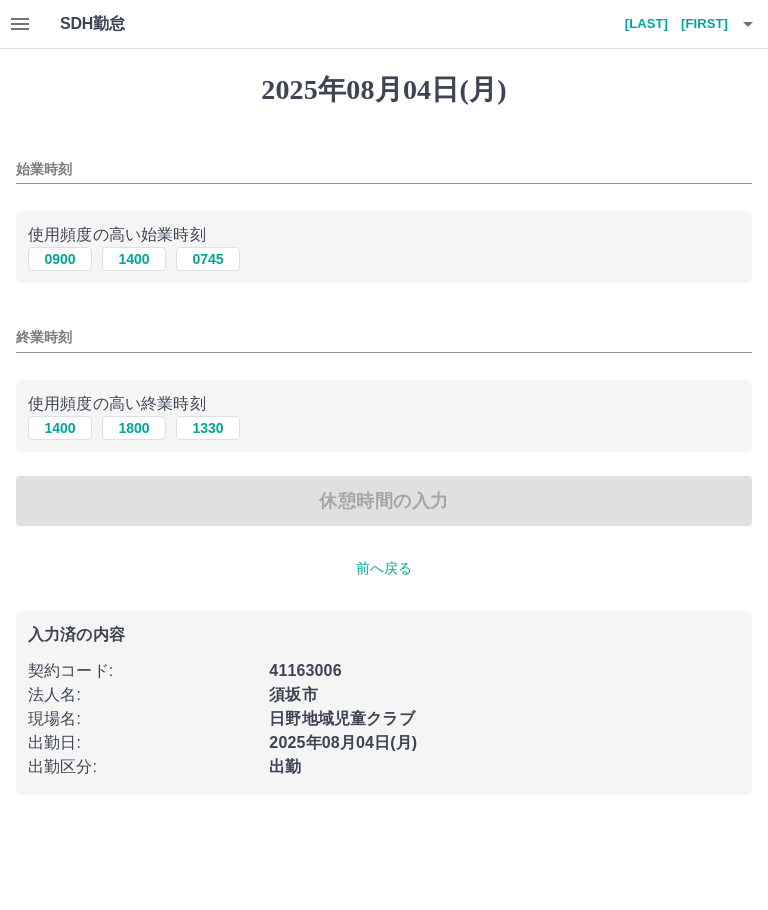 click on "始業時刻" at bounding box center (384, 169) 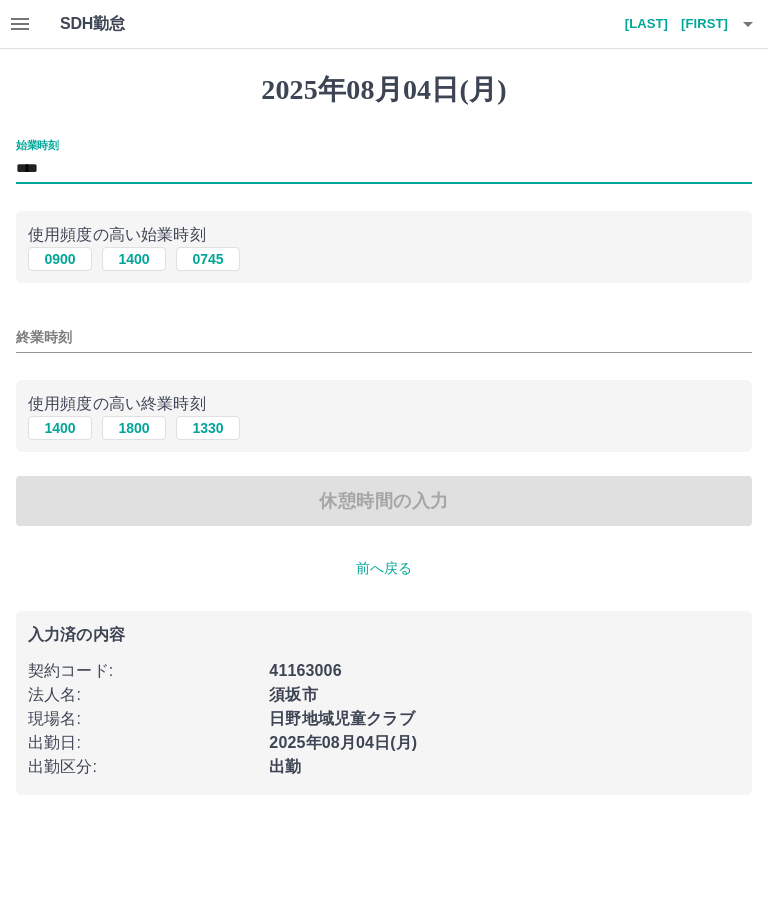 type on "****" 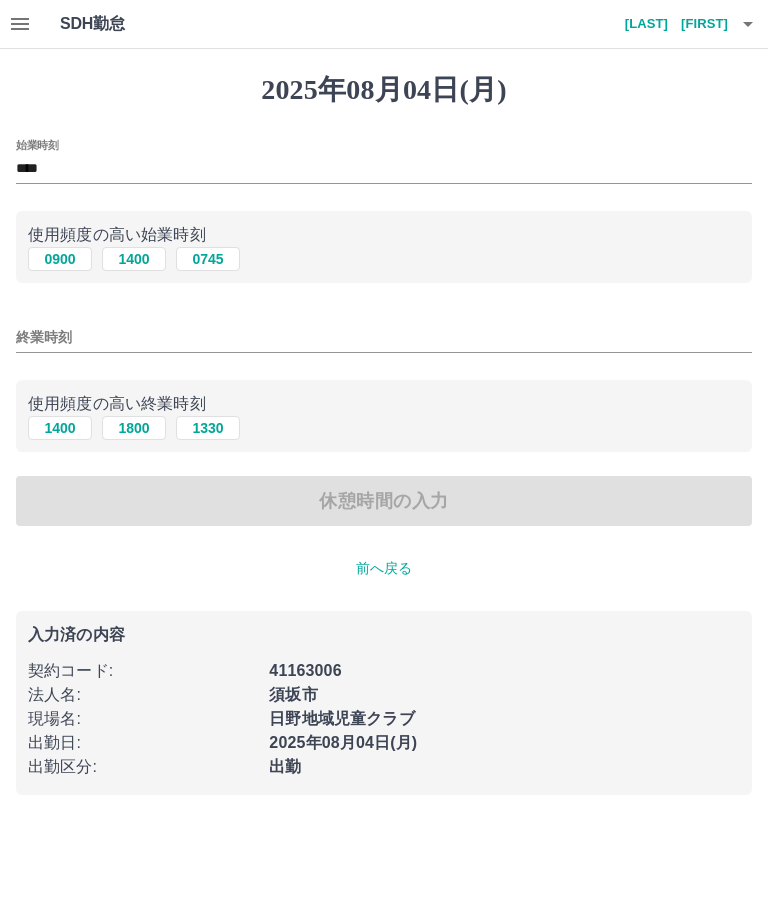 click on "終業時刻" at bounding box center [384, 337] 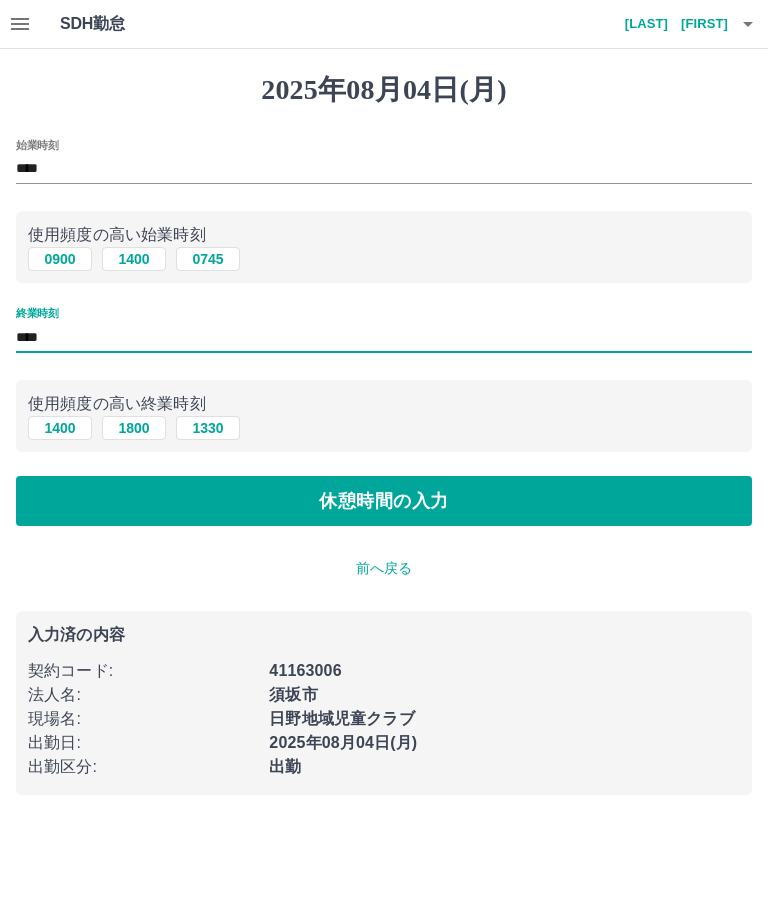 type on "****" 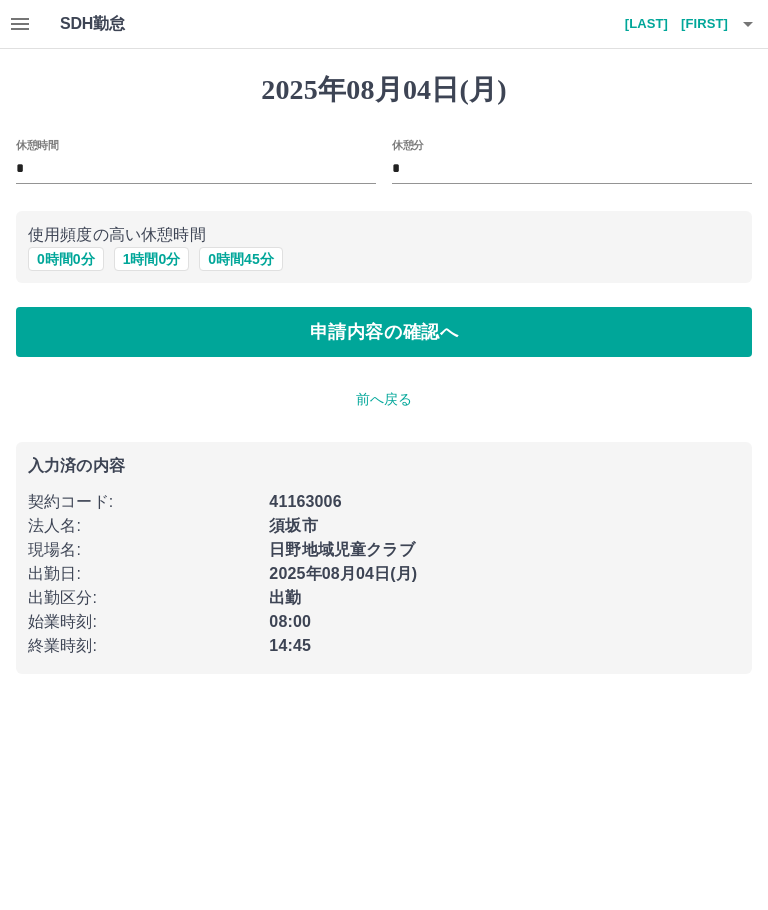 click on "使用頻度の高い休憩時間" at bounding box center (384, 235) 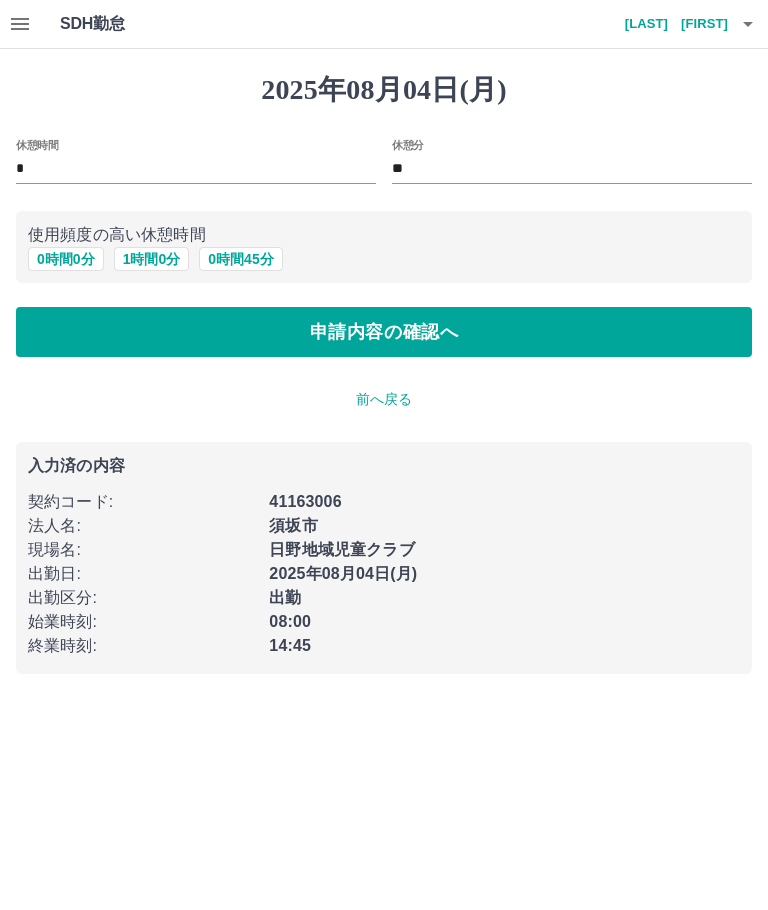 click on "[YEAR]年[MONTH]月[DAY]日(月) 休憩時間 * 休憩分 ** 使用頻度の高い休憩時間 0 時間 0 分 1 時間 0 分 0 時間 45 分 申請内容の確認へ 前へ戻る 入力済の内容 契約コード : 41163006 法人名 : [CITY] 現場名 : 日野地域児童クラブ 出勤日 : [YEAR]年[MONTH]月[DAY]日(月) 出勤区分 : 出勤 始業時刻 : 08:00 終業時刻 : 14:45" at bounding box center (384, 373) 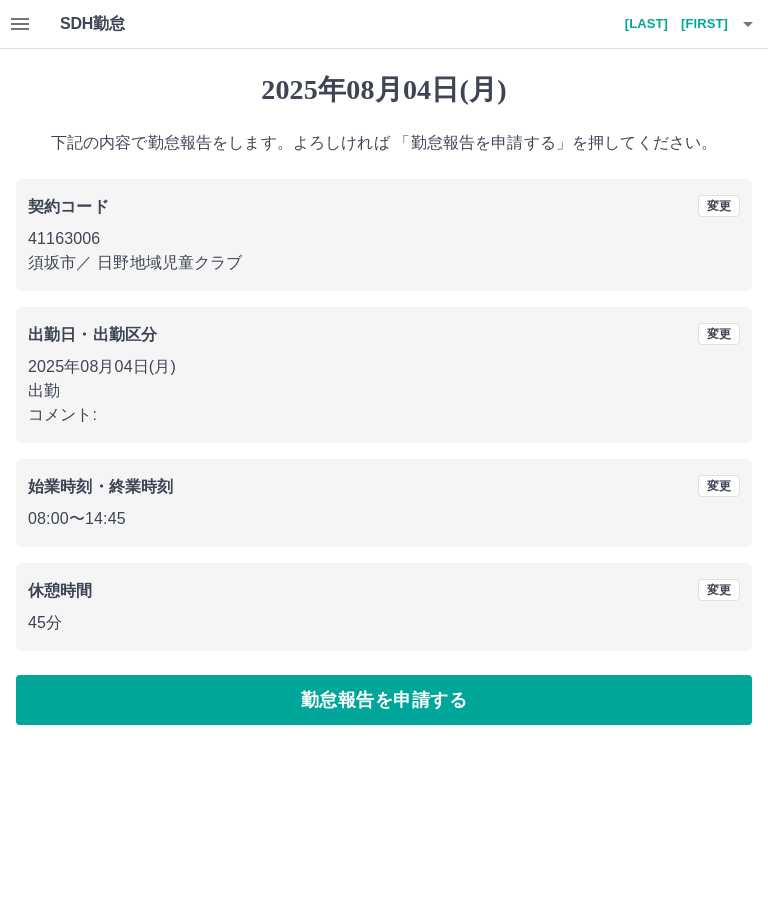 click on "勤怠報告を申請する" at bounding box center [384, 700] 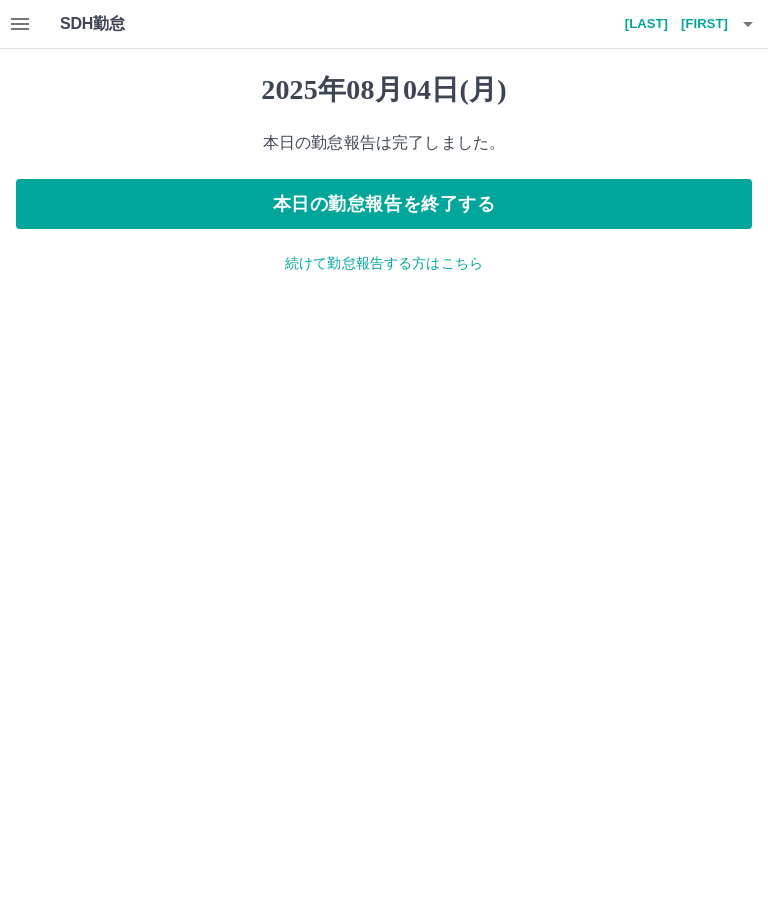 click on "本日の勤怠報告を終了する" at bounding box center [384, 204] 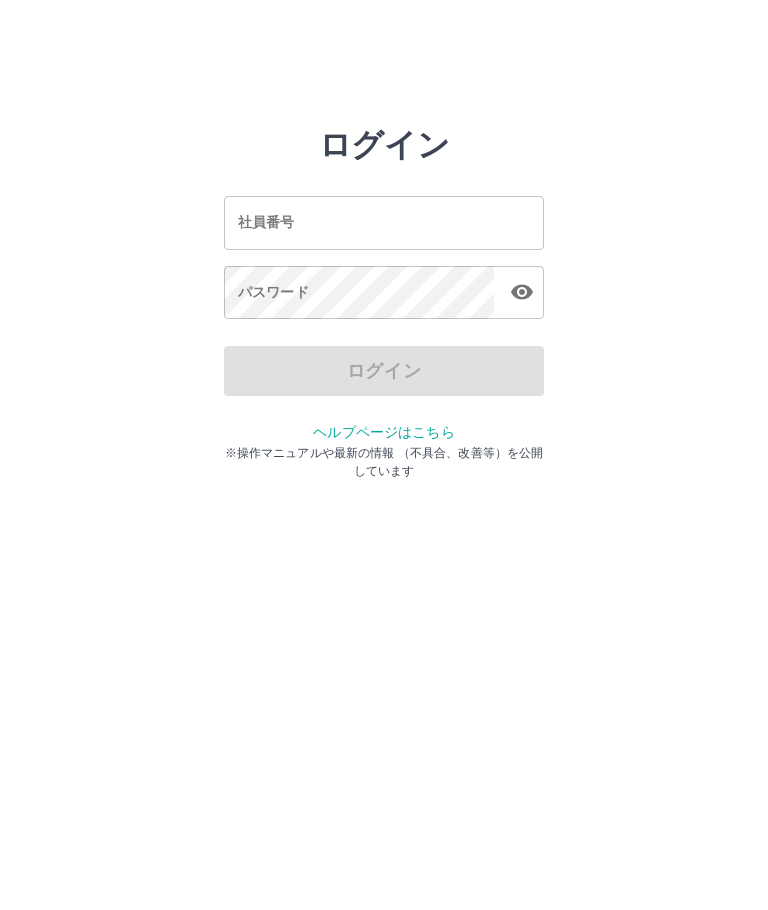 scroll, scrollTop: 0, scrollLeft: 0, axis: both 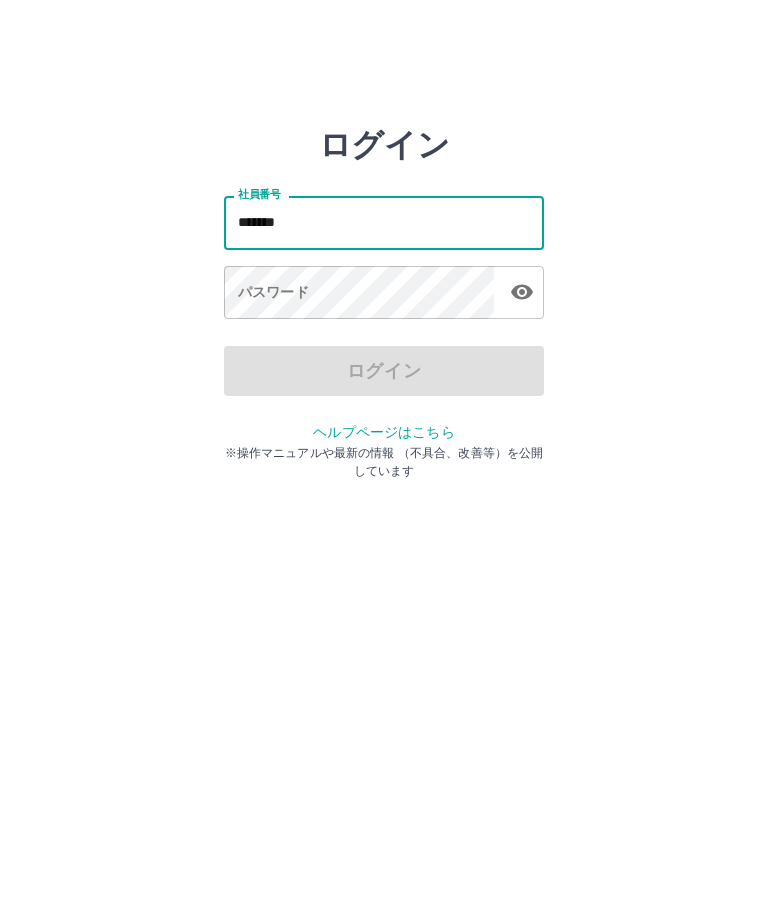 type on "*******" 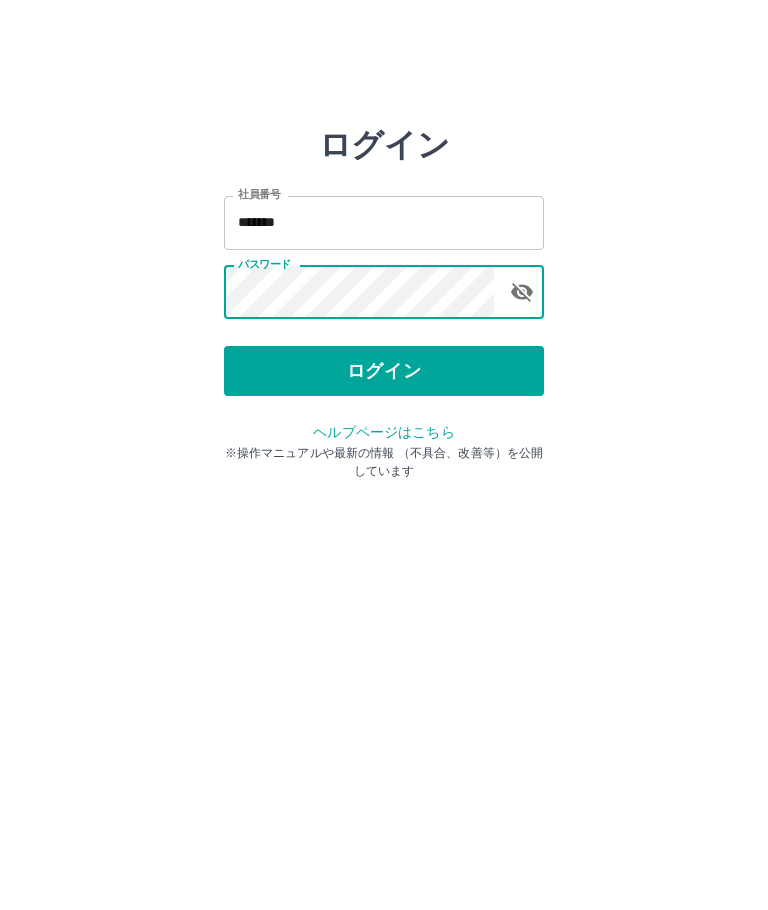 click on "ログイン" at bounding box center [384, 371] 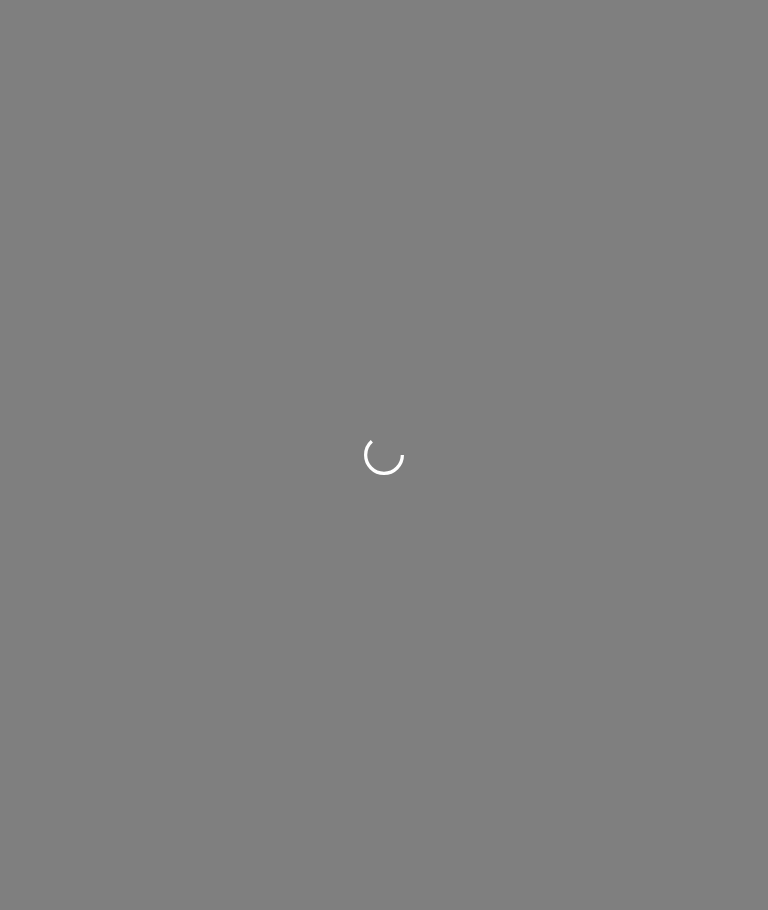 scroll, scrollTop: 0, scrollLeft: 0, axis: both 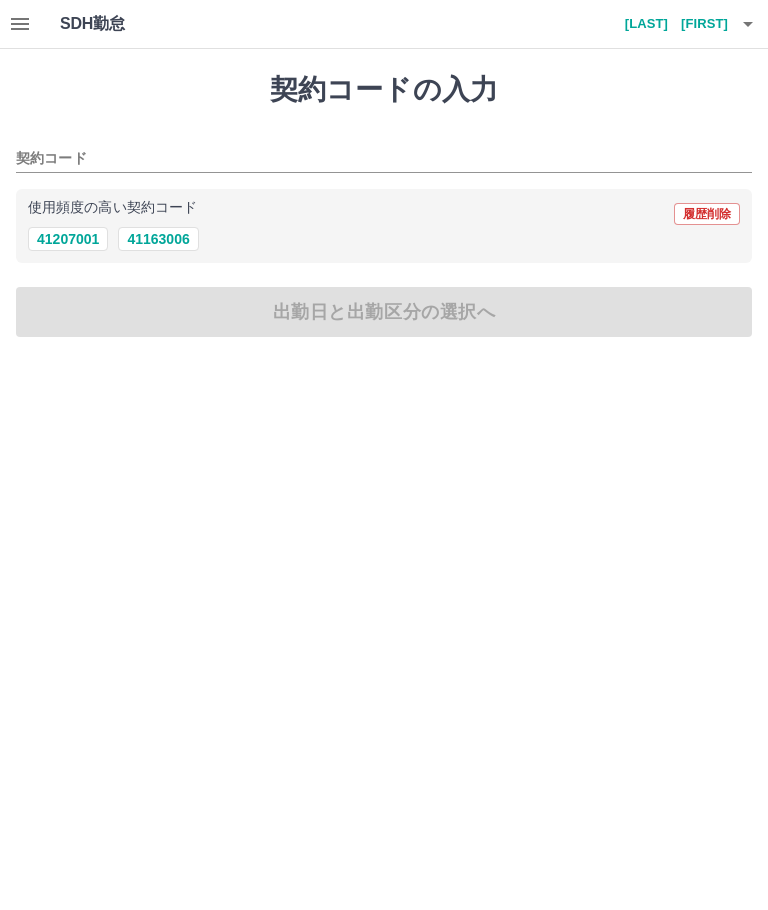 click on "41163006" at bounding box center (158, 239) 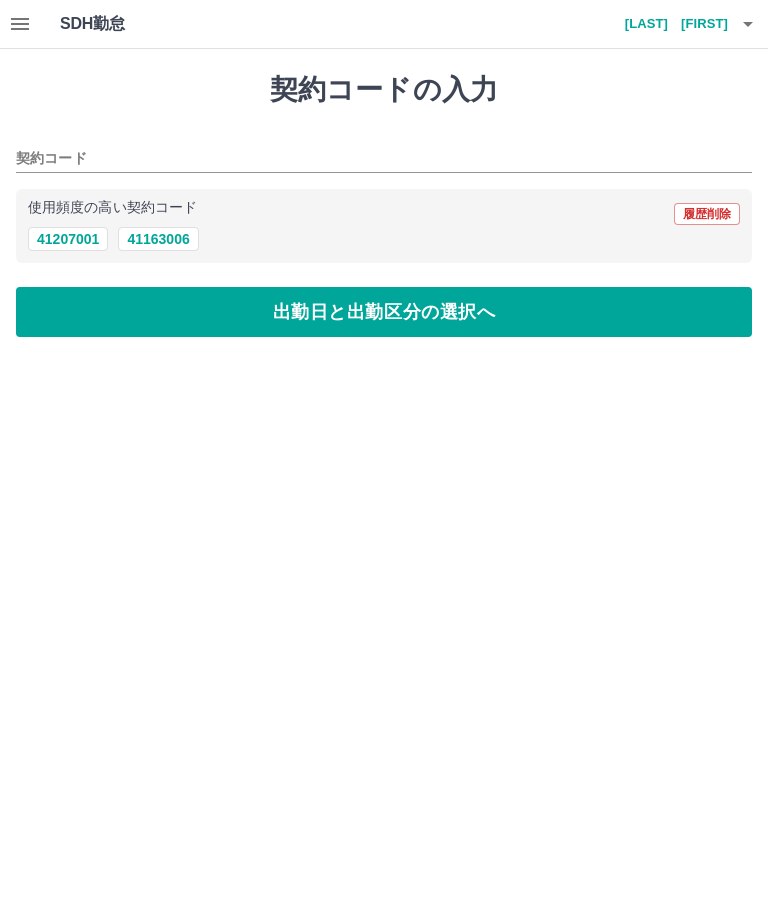 type on "********" 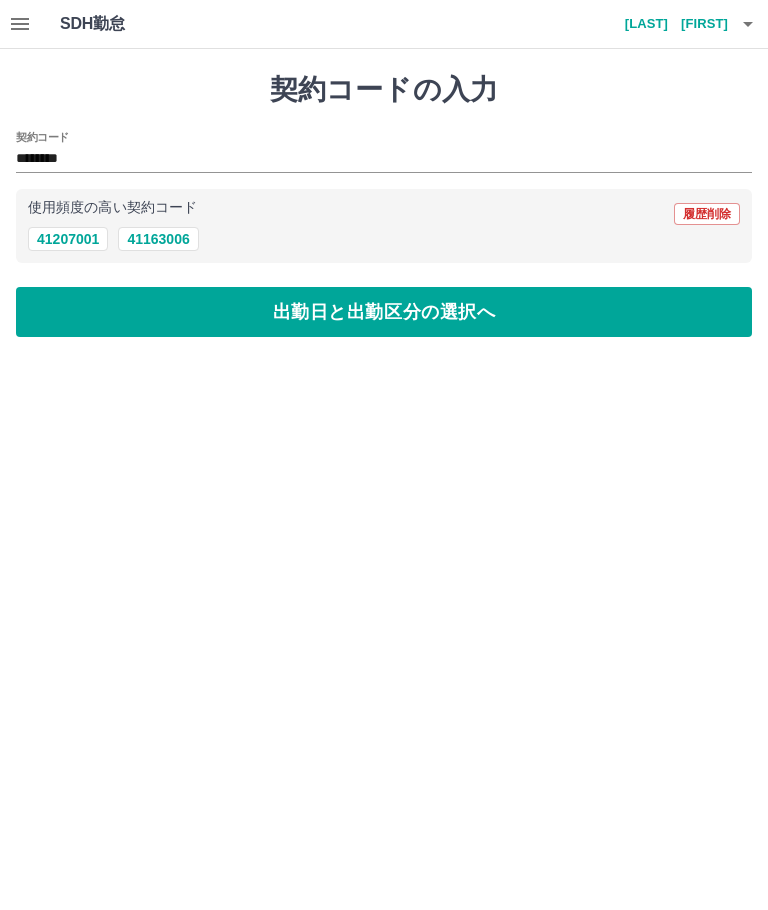 click on "出勤日と出勤区分の選択へ" at bounding box center [384, 312] 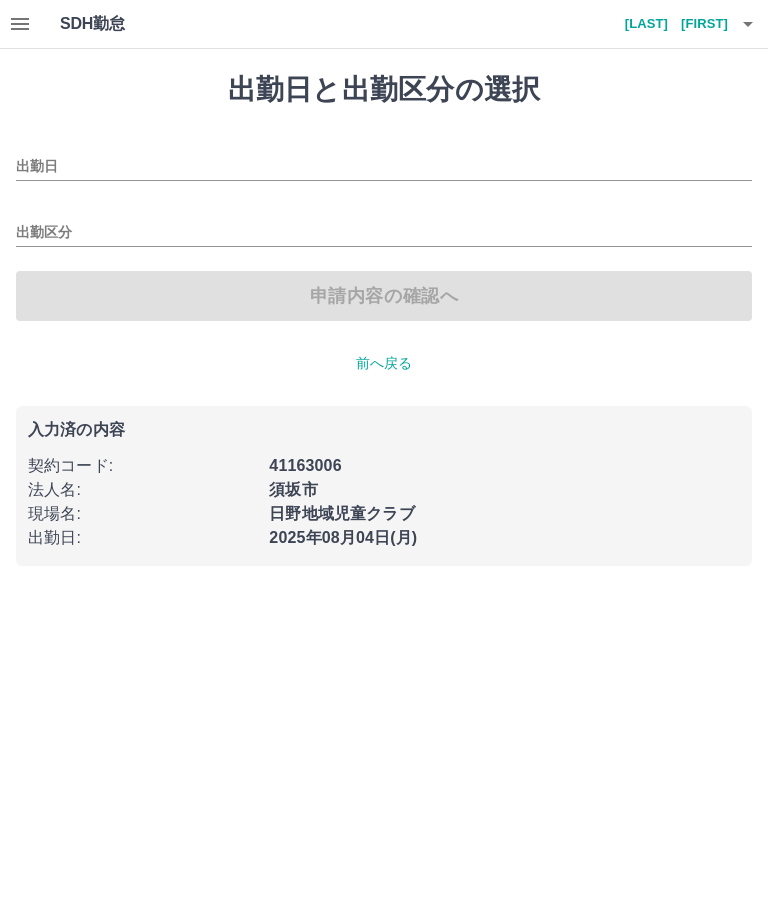 type on "**********" 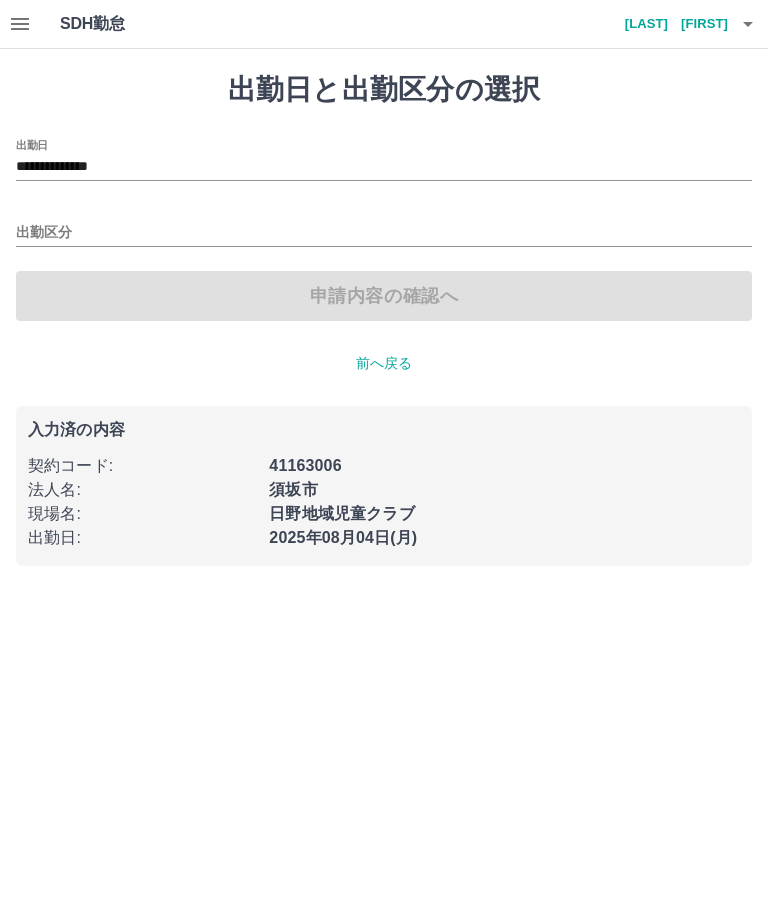 click on "出勤区分" at bounding box center (384, 233) 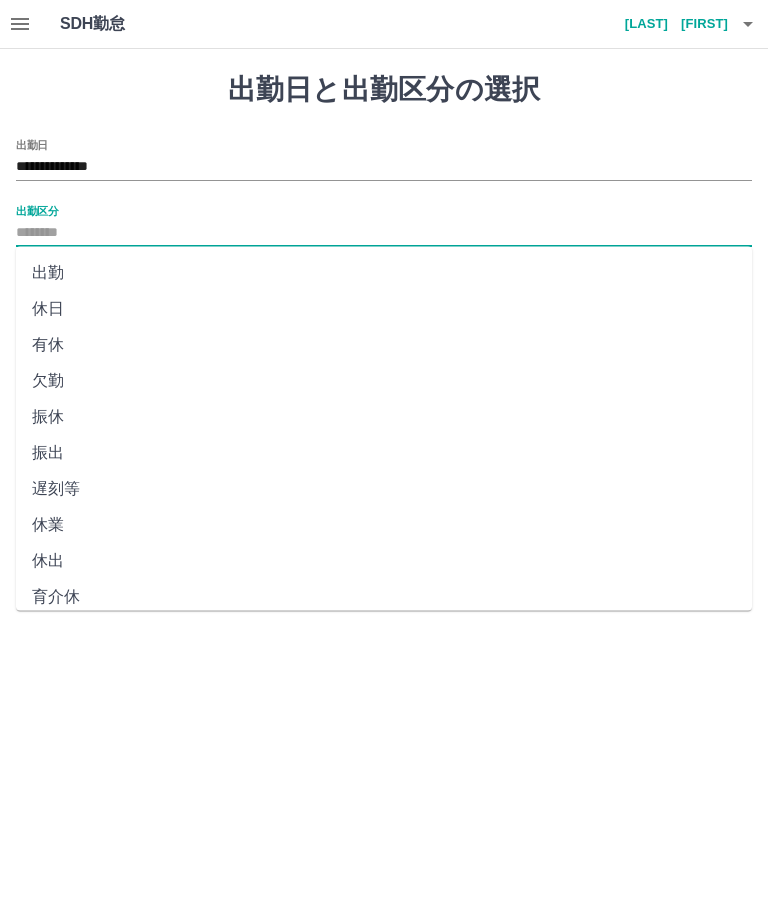 click on "出勤" at bounding box center (384, 273) 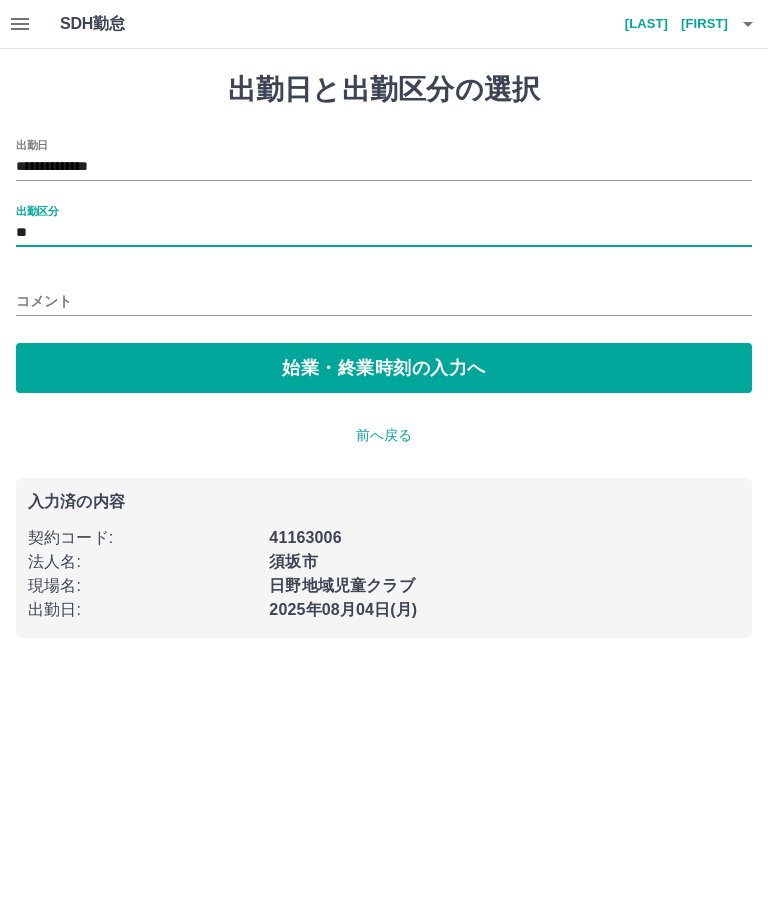 type on "**" 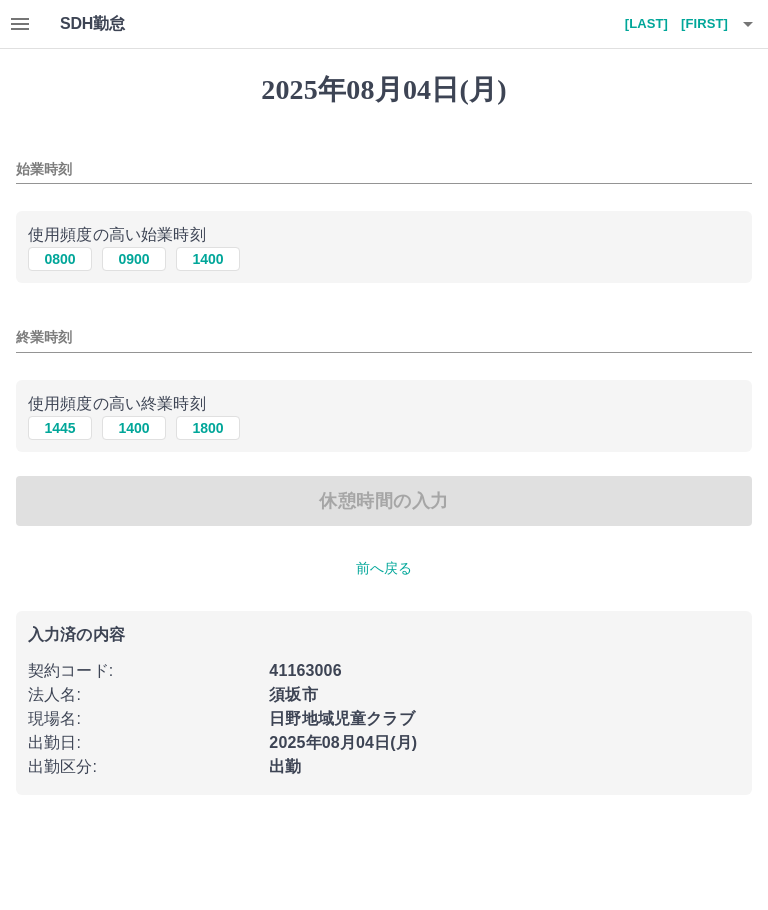 click on "0800" at bounding box center [60, 259] 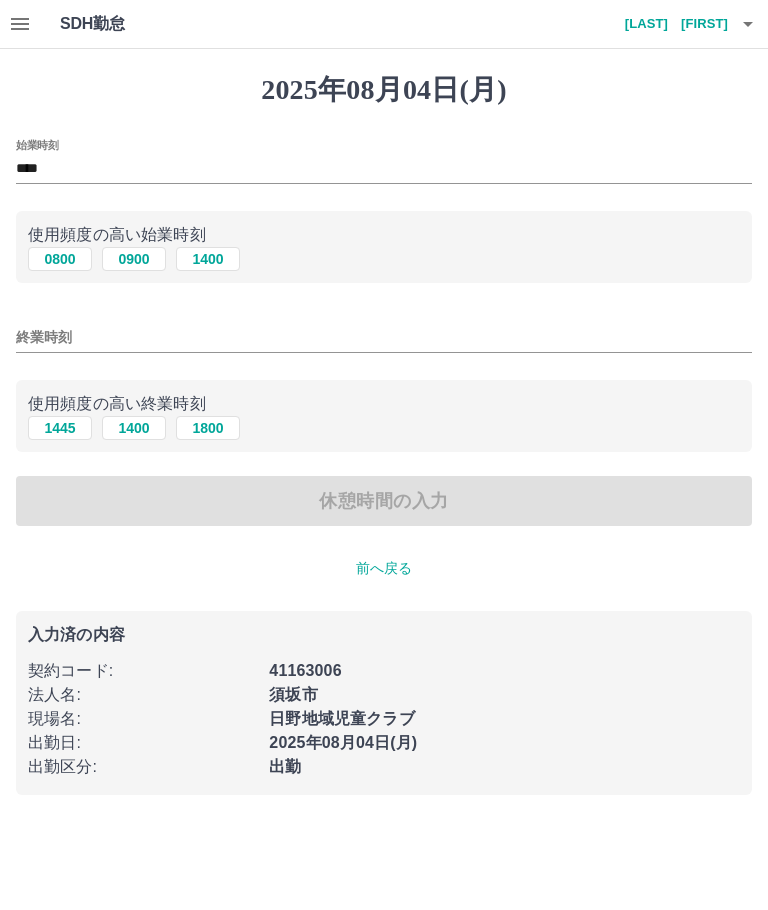click on "2025年08月04日(月) 始業時刻 **** 使用頻度の高い始業時刻 0800 0900 1400 終業時刻 使用頻度の高い終業時刻 1445 1400 1800 休憩時間の入力 前へ戻る 入力済の内容 契約コード : 41163006 法人名 : 須坂市 現場名 : 日野地域児童クラブ 出勤日 : 2025年08月04日(月) 出勤区分 : 出勤" at bounding box center [384, 434] 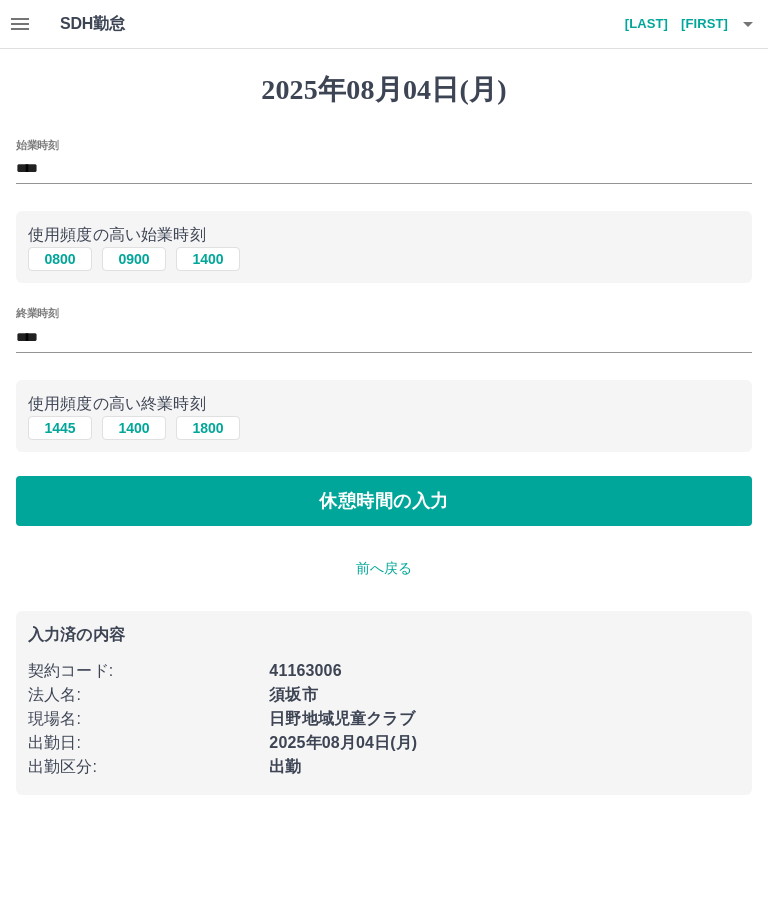 click on "休憩時間の入力" at bounding box center [384, 501] 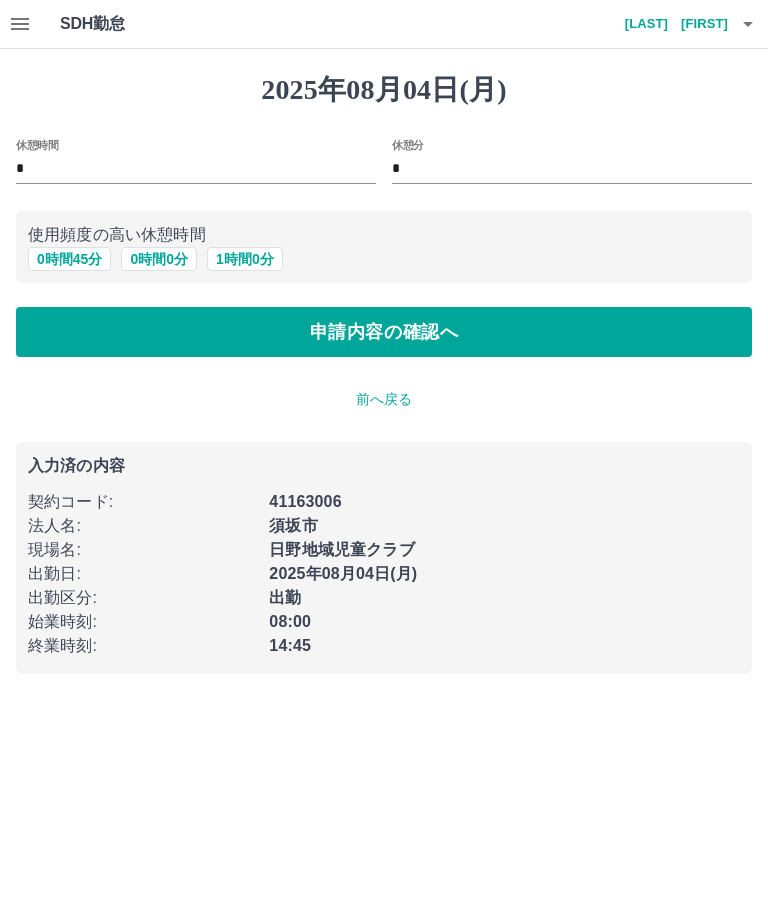 click on "申請内容の確認へ" at bounding box center (384, 332) 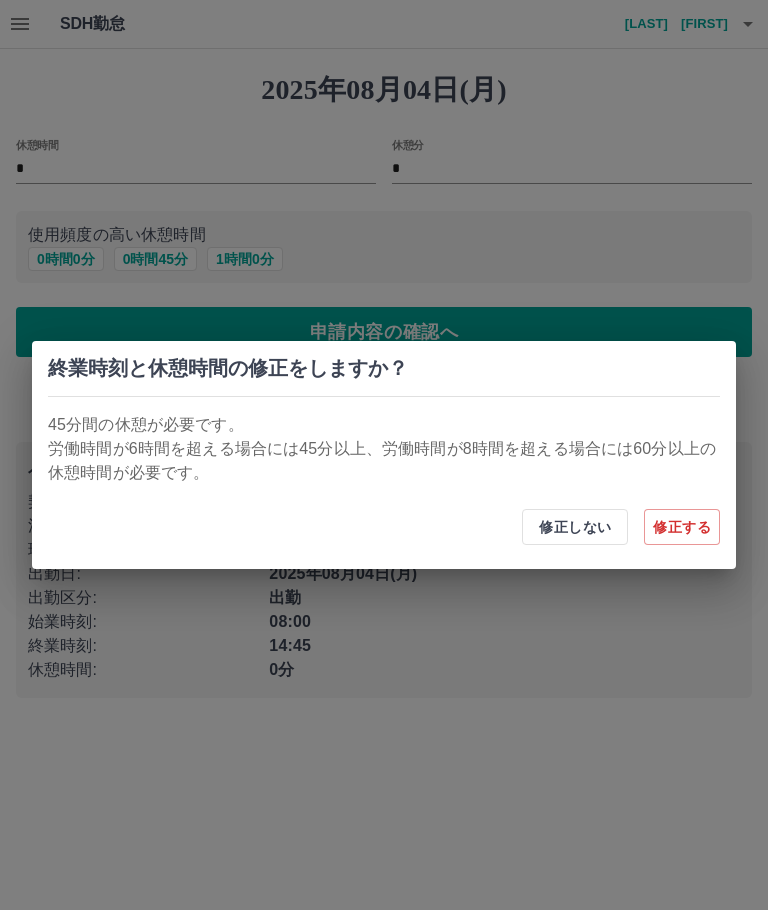 click on "修正する" at bounding box center [682, 527] 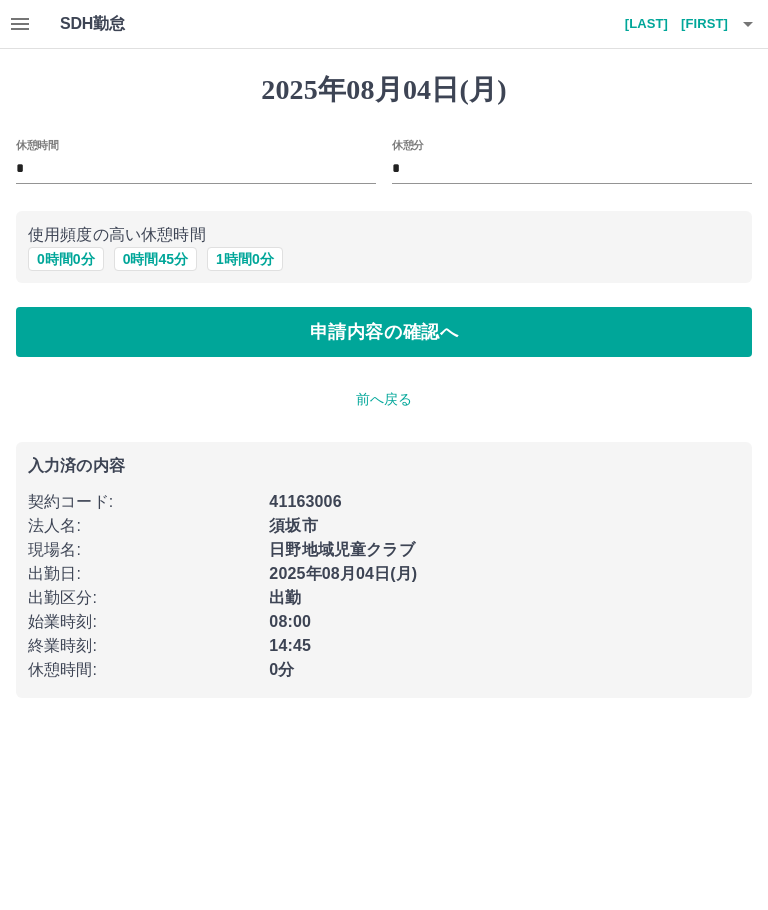 click on "0 時間 45 分" at bounding box center (155, 259) 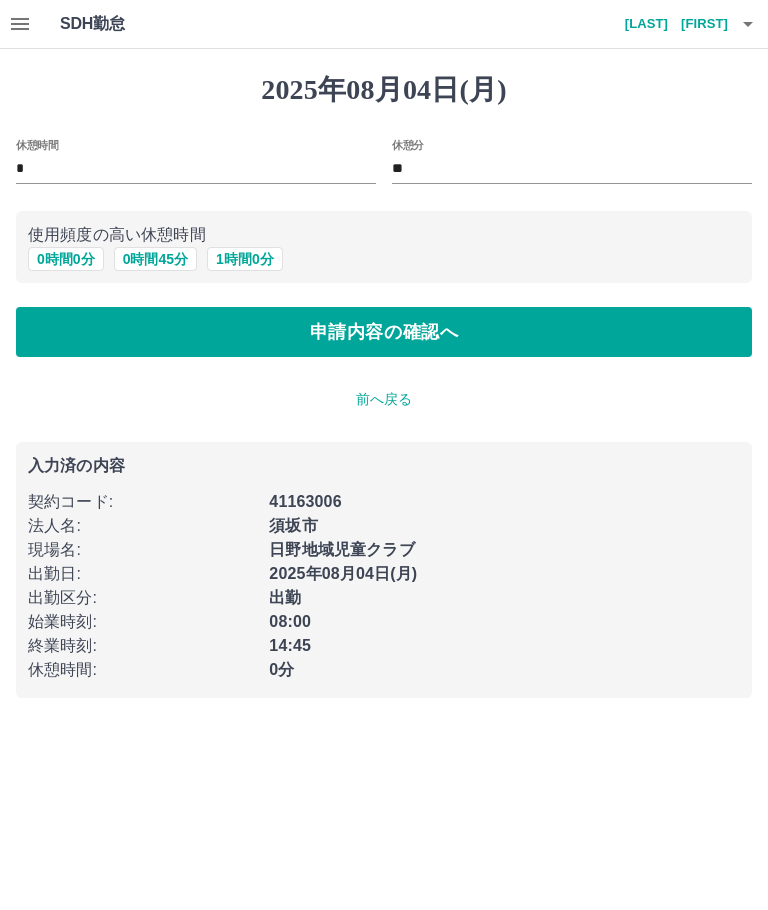 click on "申請内容の確認へ" at bounding box center [384, 332] 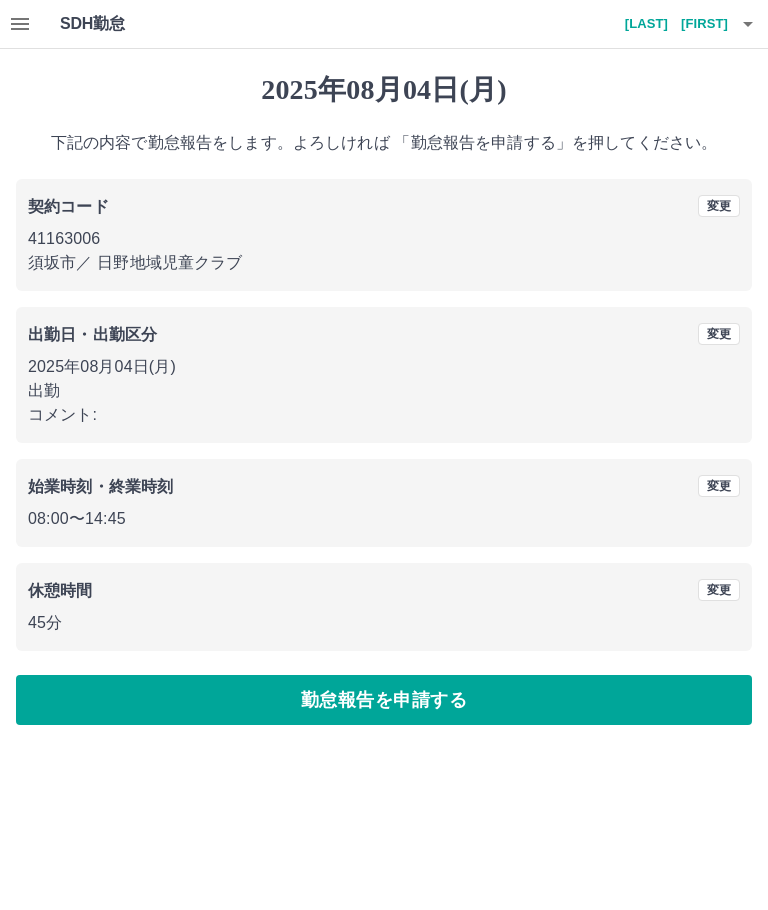 click on "勤怠報告を申請する" at bounding box center (384, 700) 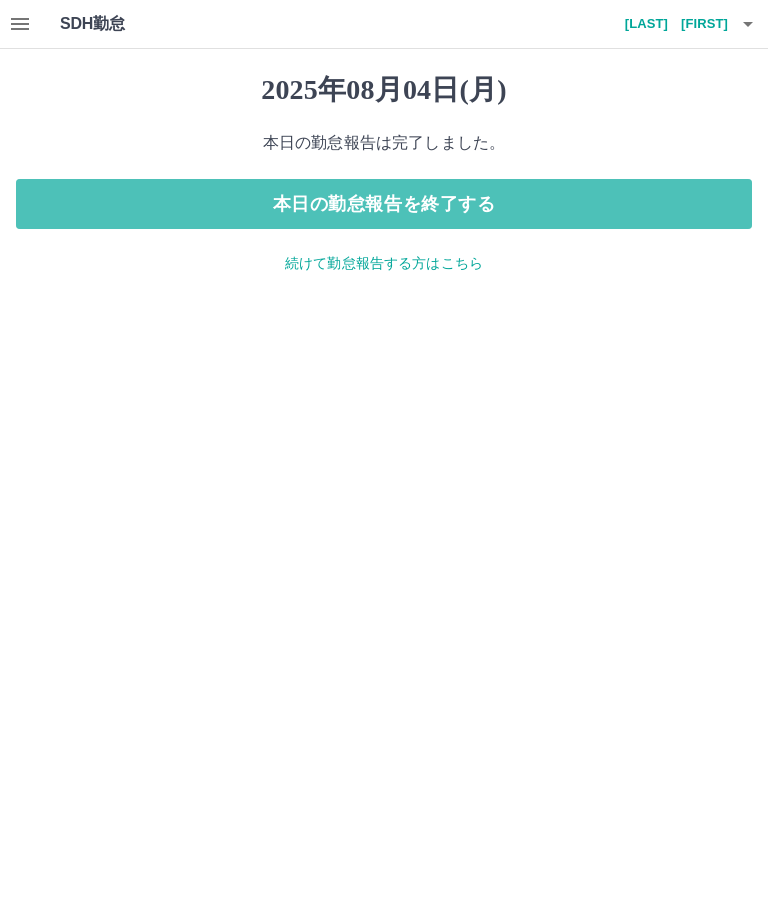 click on "本日の勤怠報告を終了する" at bounding box center (384, 204) 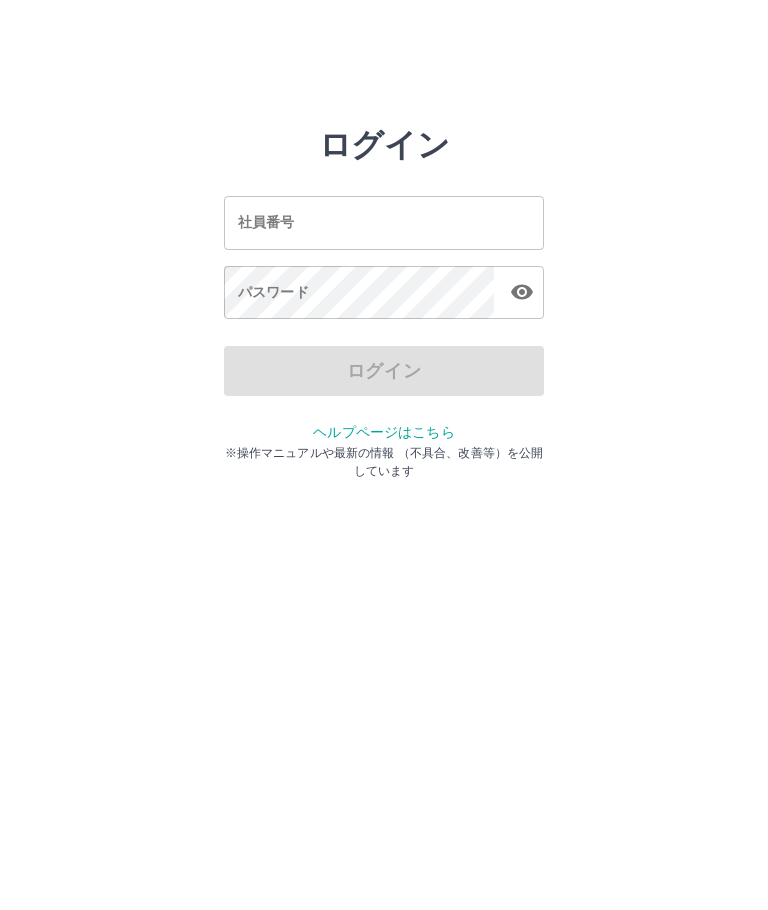 scroll, scrollTop: 0, scrollLeft: 0, axis: both 